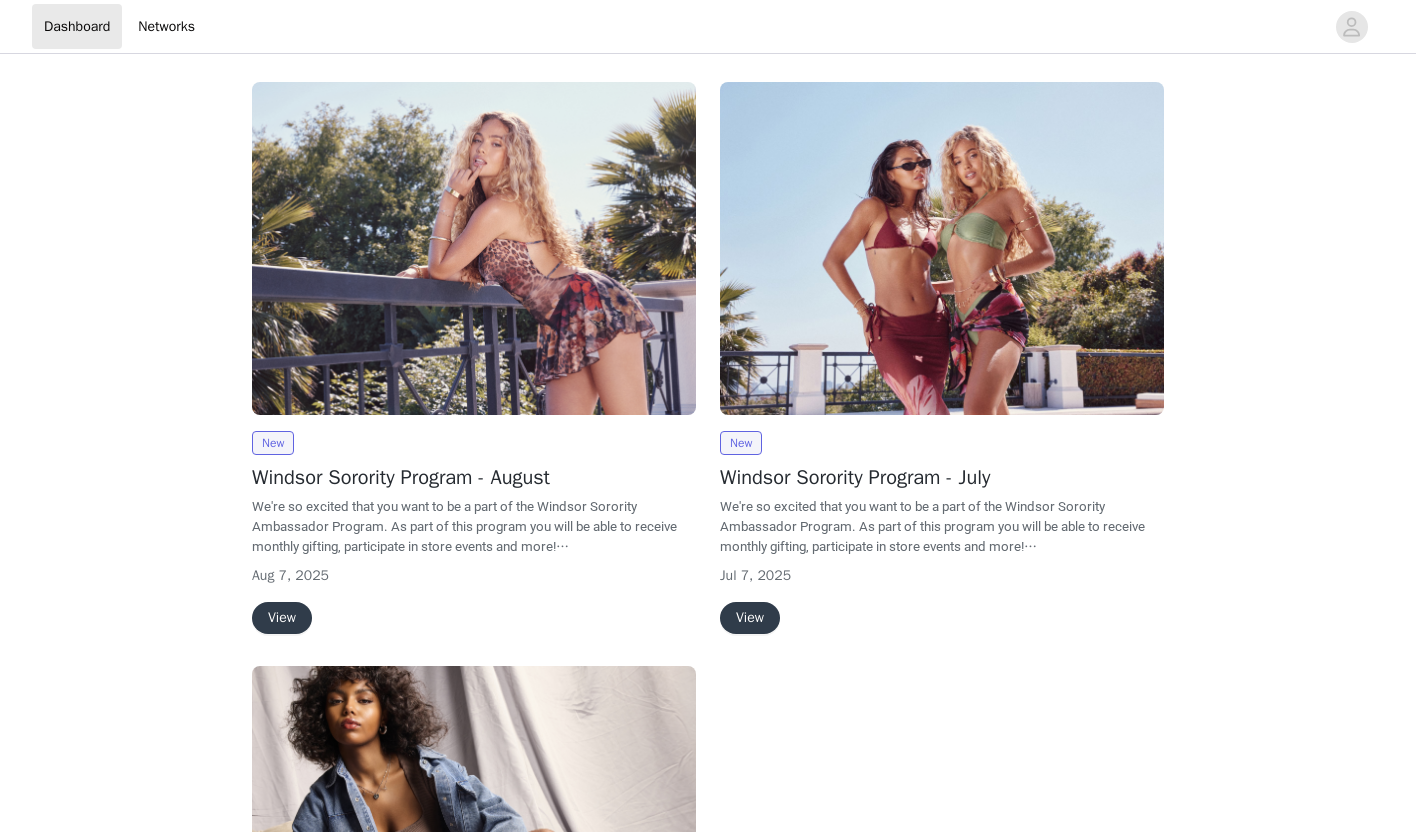 scroll, scrollTop: 0, scrollLeft: 0, axis: both 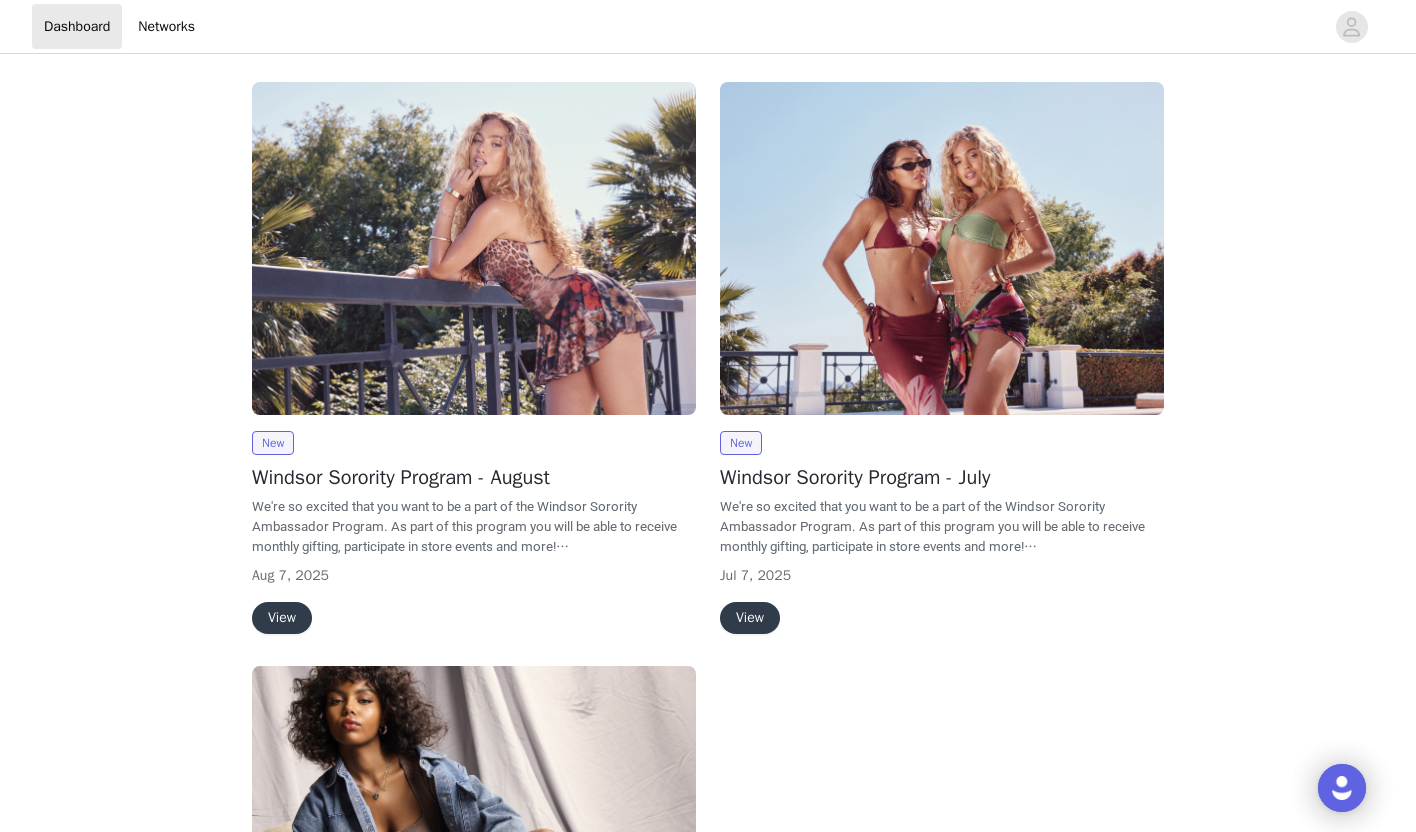 click on "View" at bounding box center (282, 618) 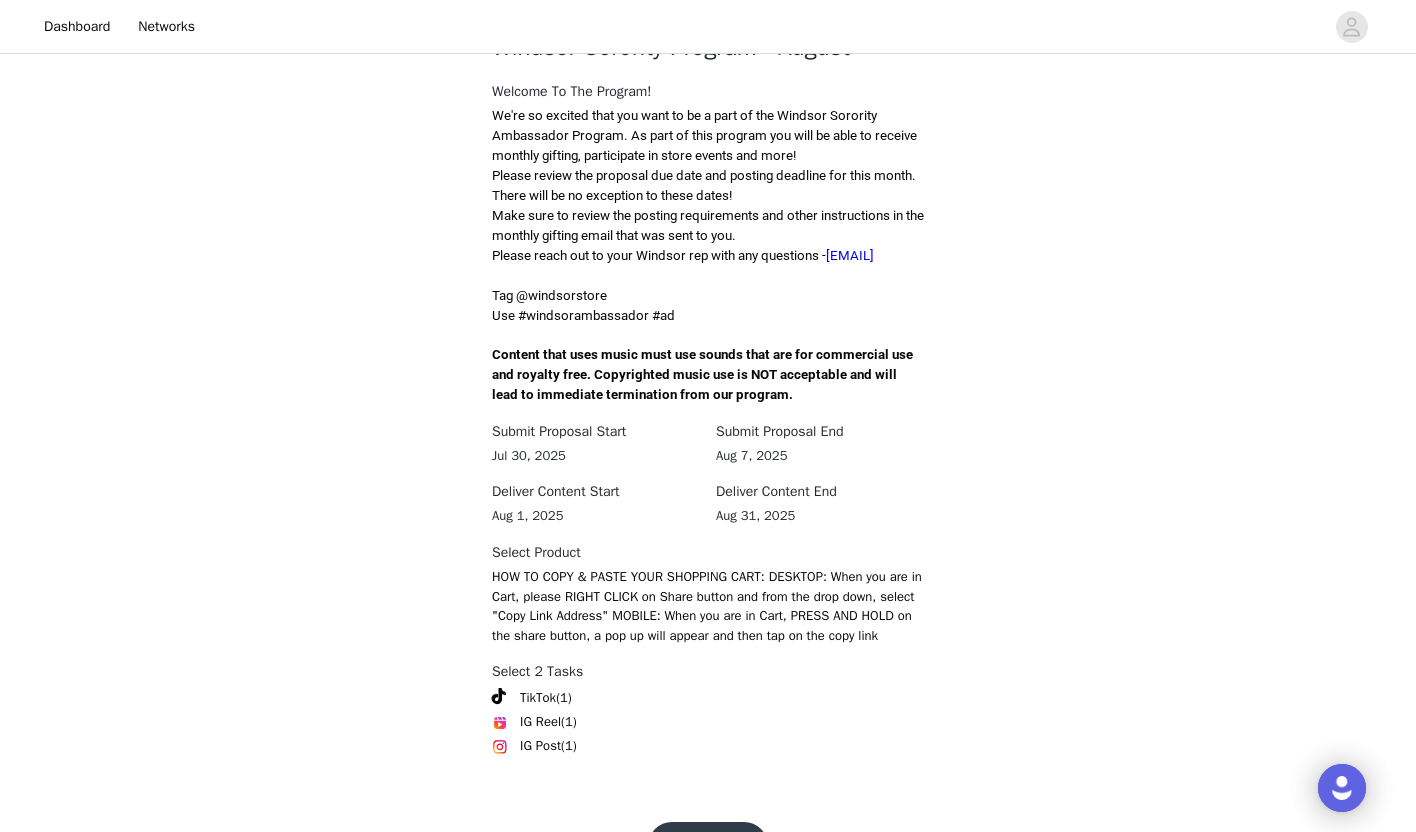 scroll, scrollTop: 548, scrollLeft: 0, axis: vertical 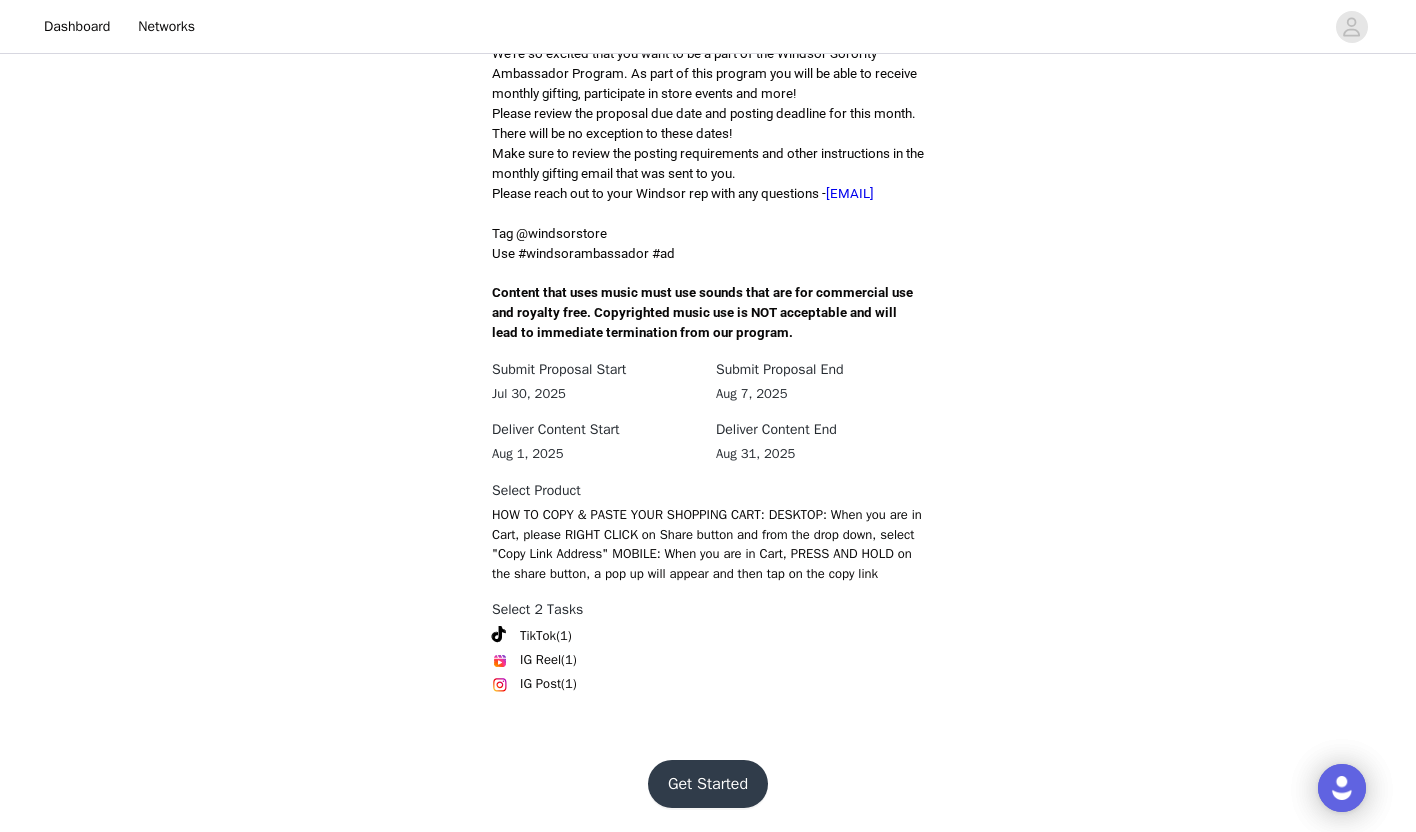 click on "Get Started" at bounding box center [708, 784] 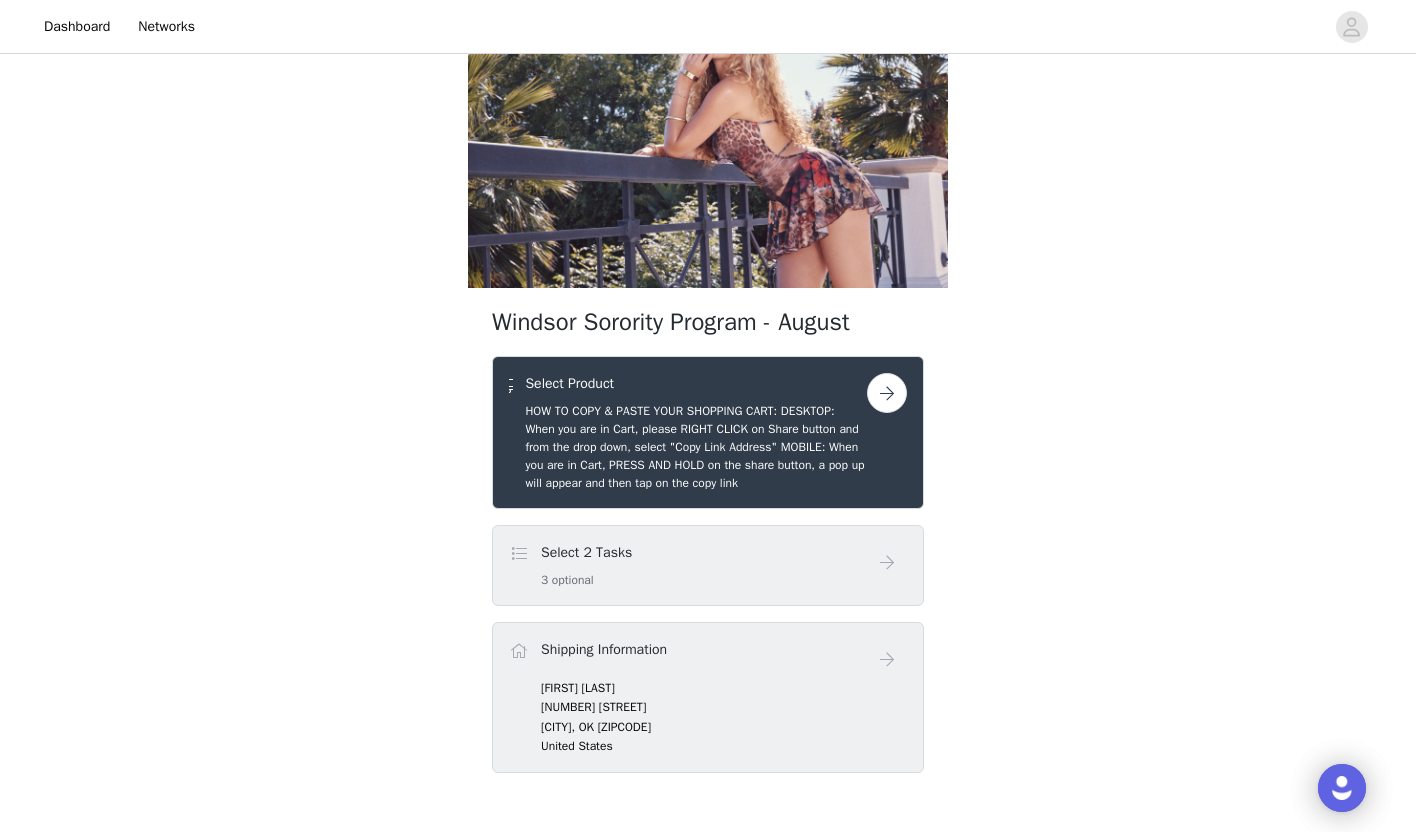 scroll, scrollTop: 156, scrollLeft: 0, axis: vertical 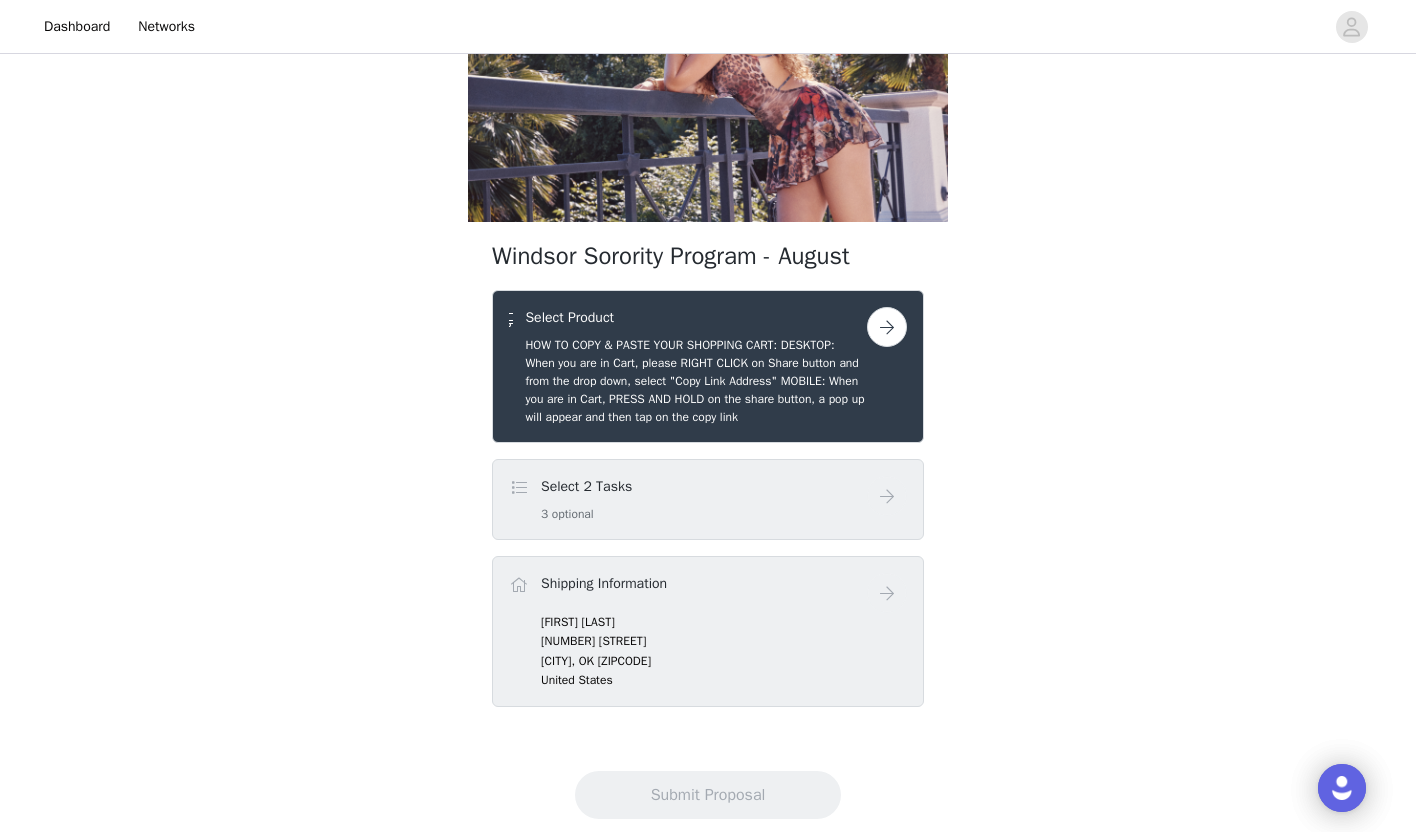 click on "Select 2 Tasks   3 optional" at bounding box center (708, 499) 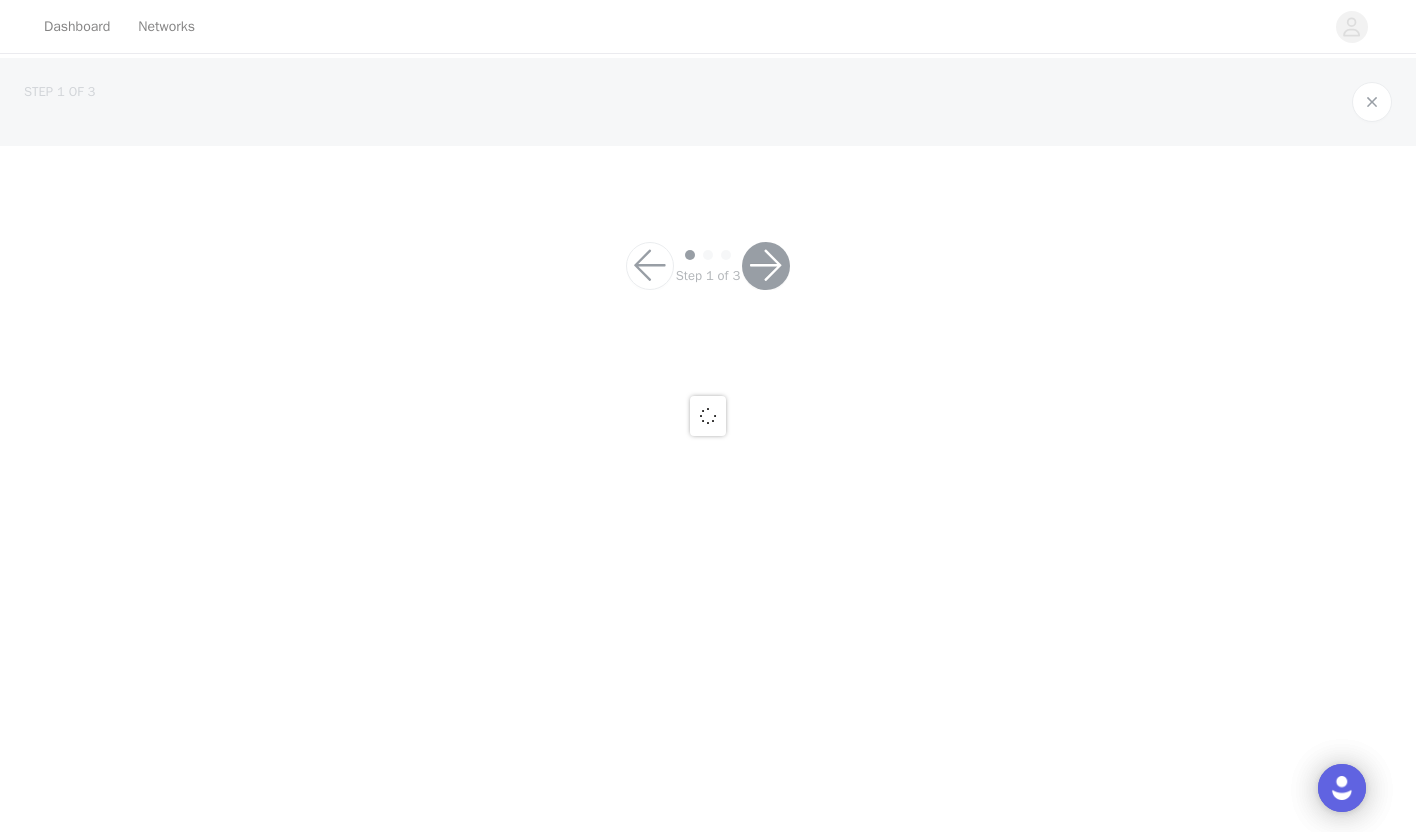 scroll, scrollTop: 0, scrollLeft: 0, axis: both 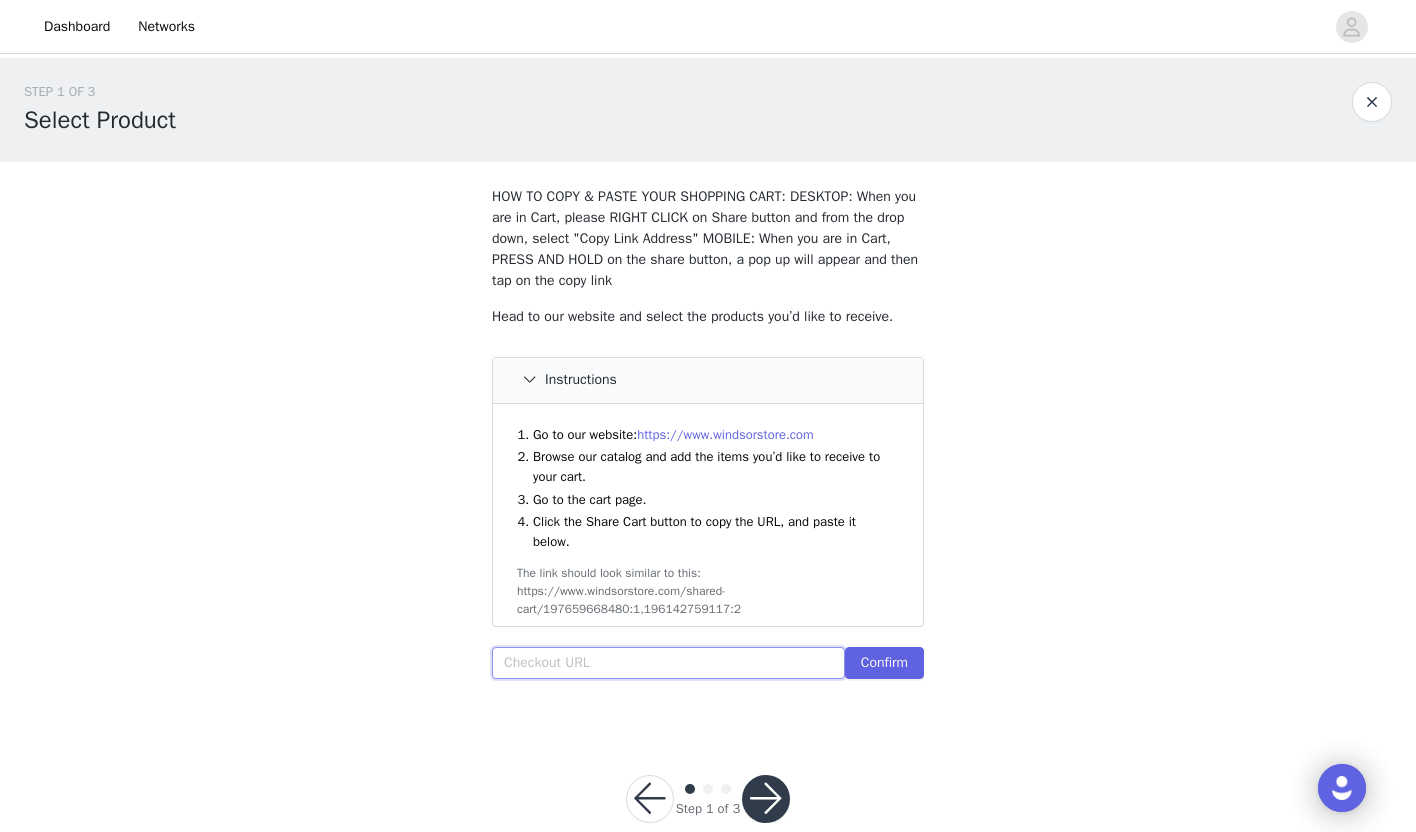 click at bounding box center [668, 663] 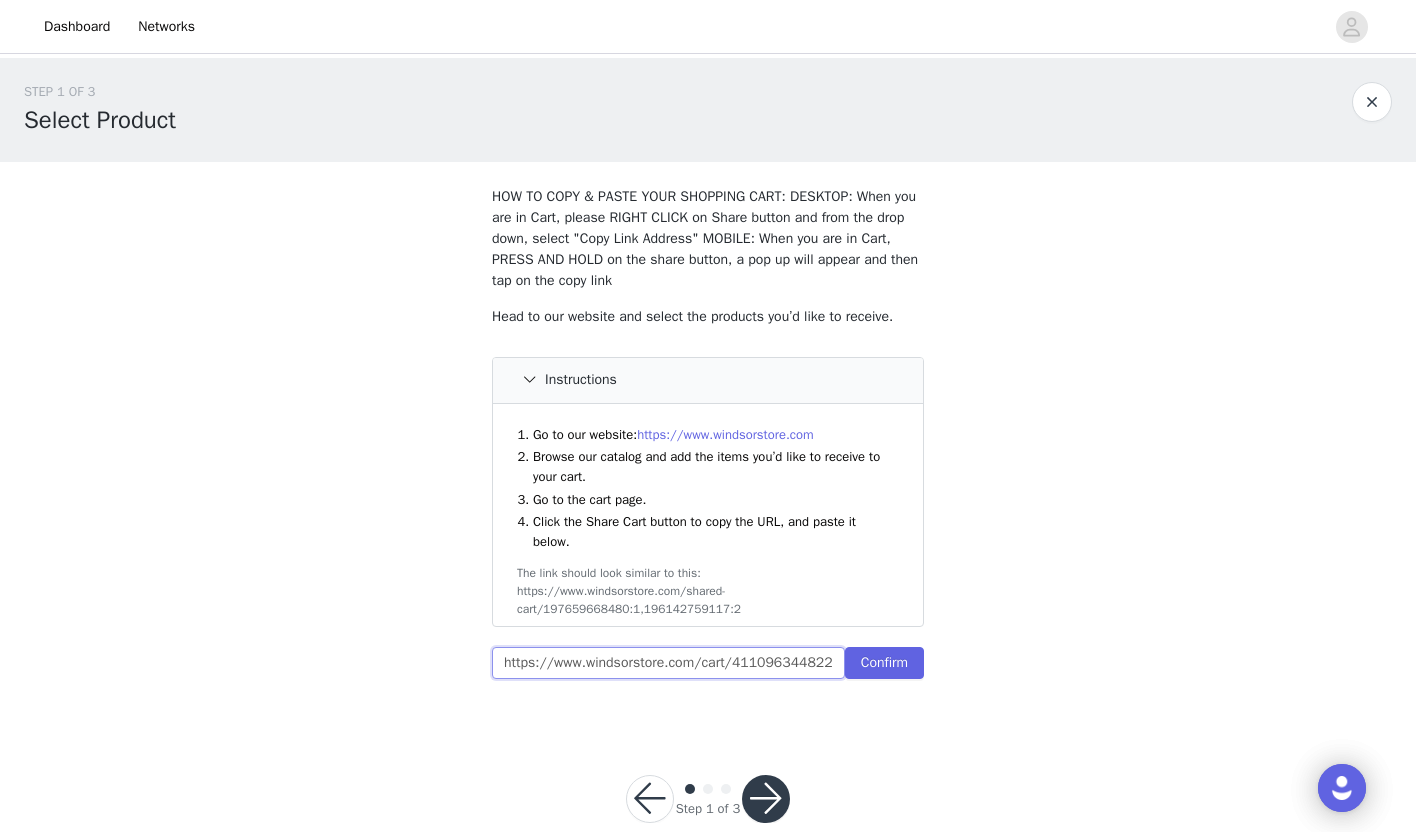 scroll, scrollTop: 0, scrollLeft: 866, axis: horizontal 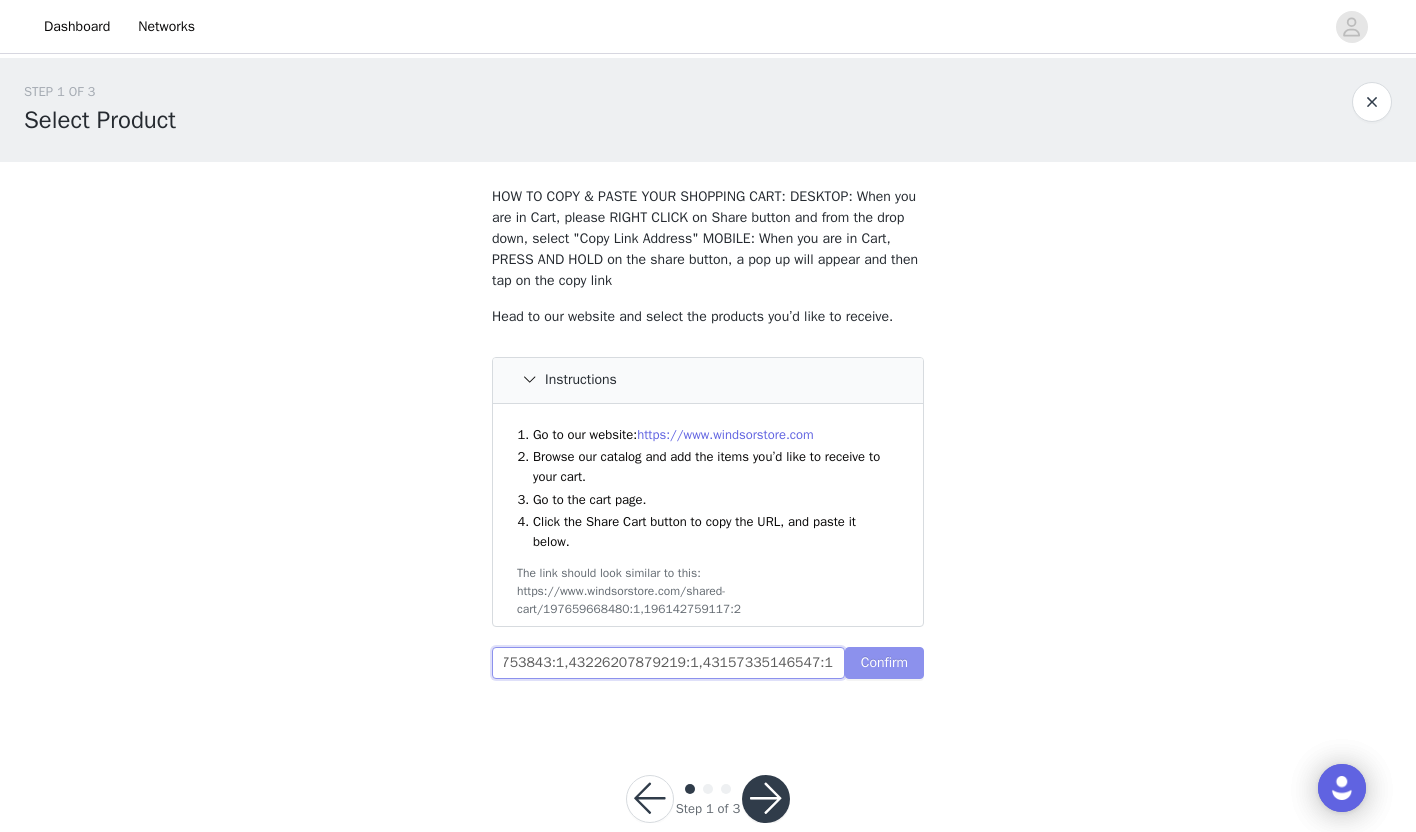 type on "https://www.windsorstore.com/cart/41109634482227:1,43265935736883:1,43373934837811:1,42960868442163:1,43231118753843:1,43226207879219:1,43157335146547:1" 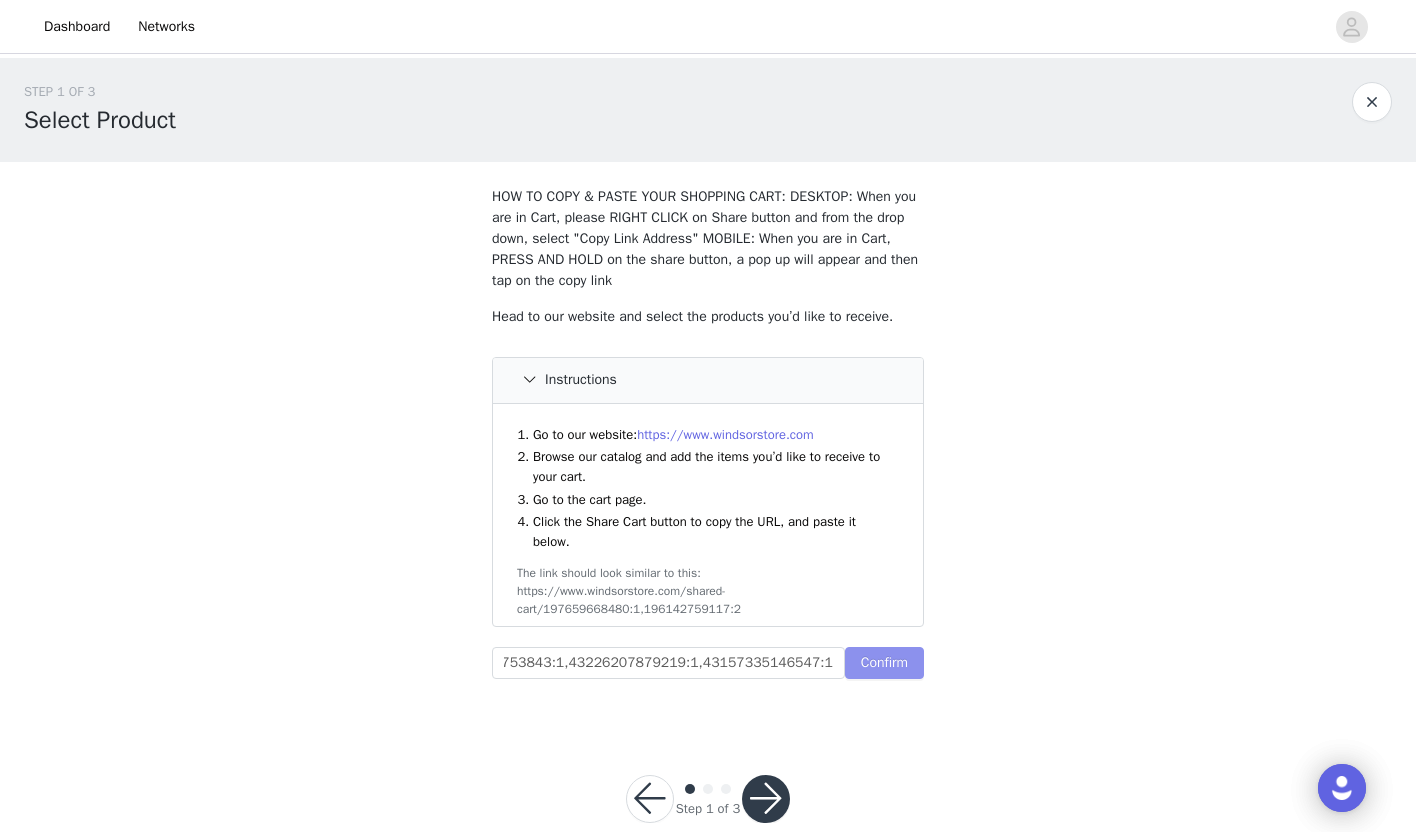 scroll, scrollTop: 0, scrollLeft: 0, axis: both 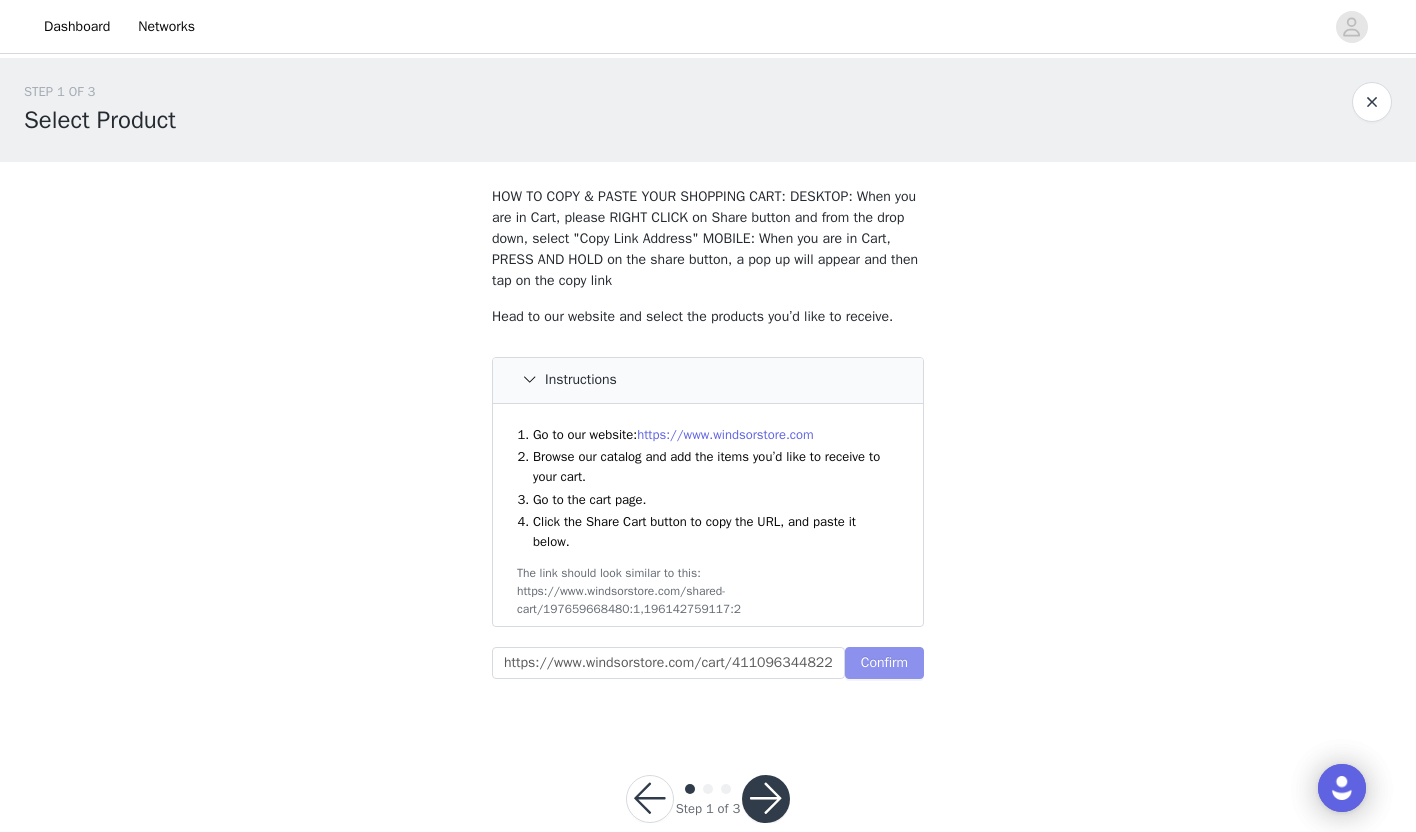 click on "Confirm" at bounding box center [884, 663] 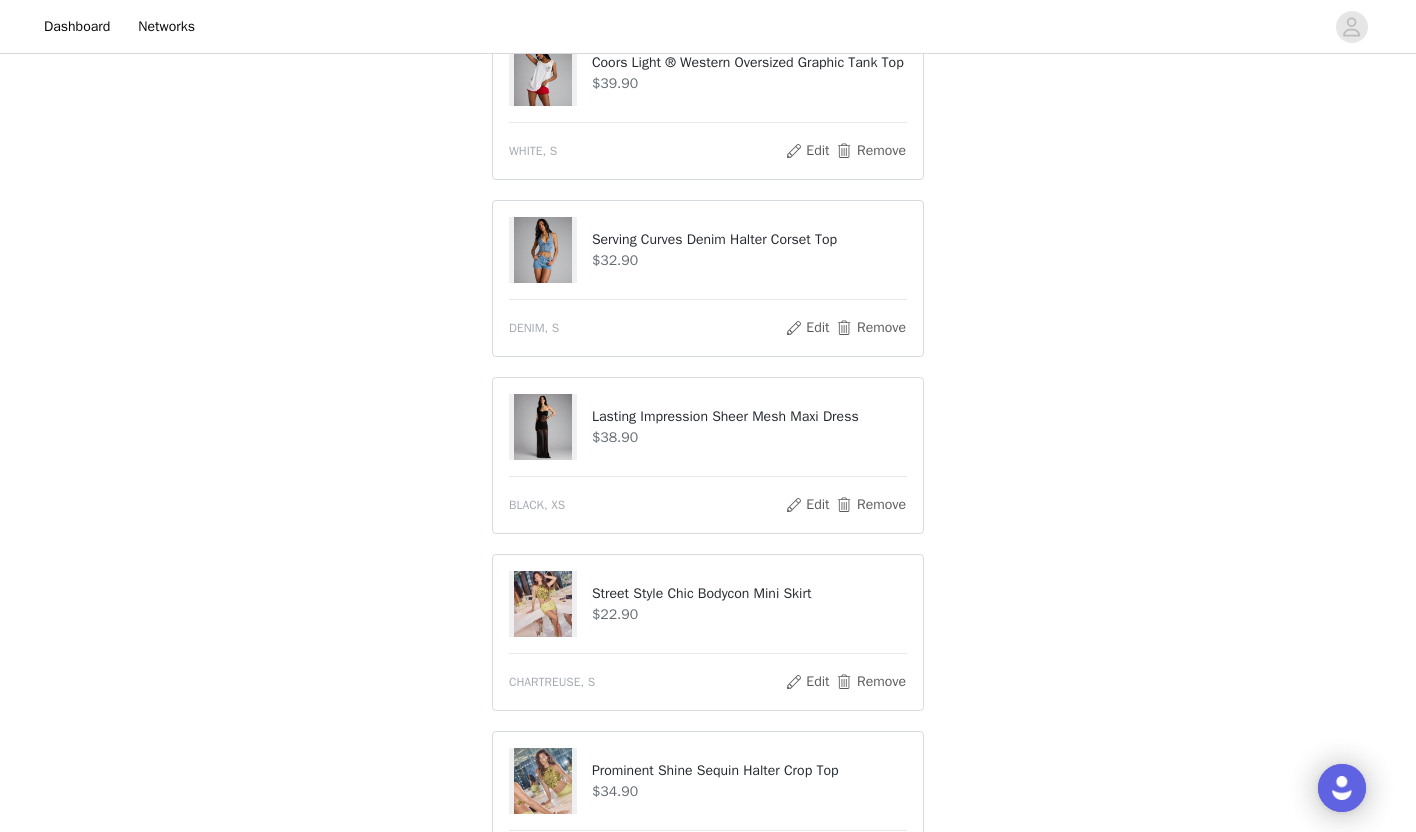 scroll, scrollTop: 1262, scrollLeft: 0, axis: vertical 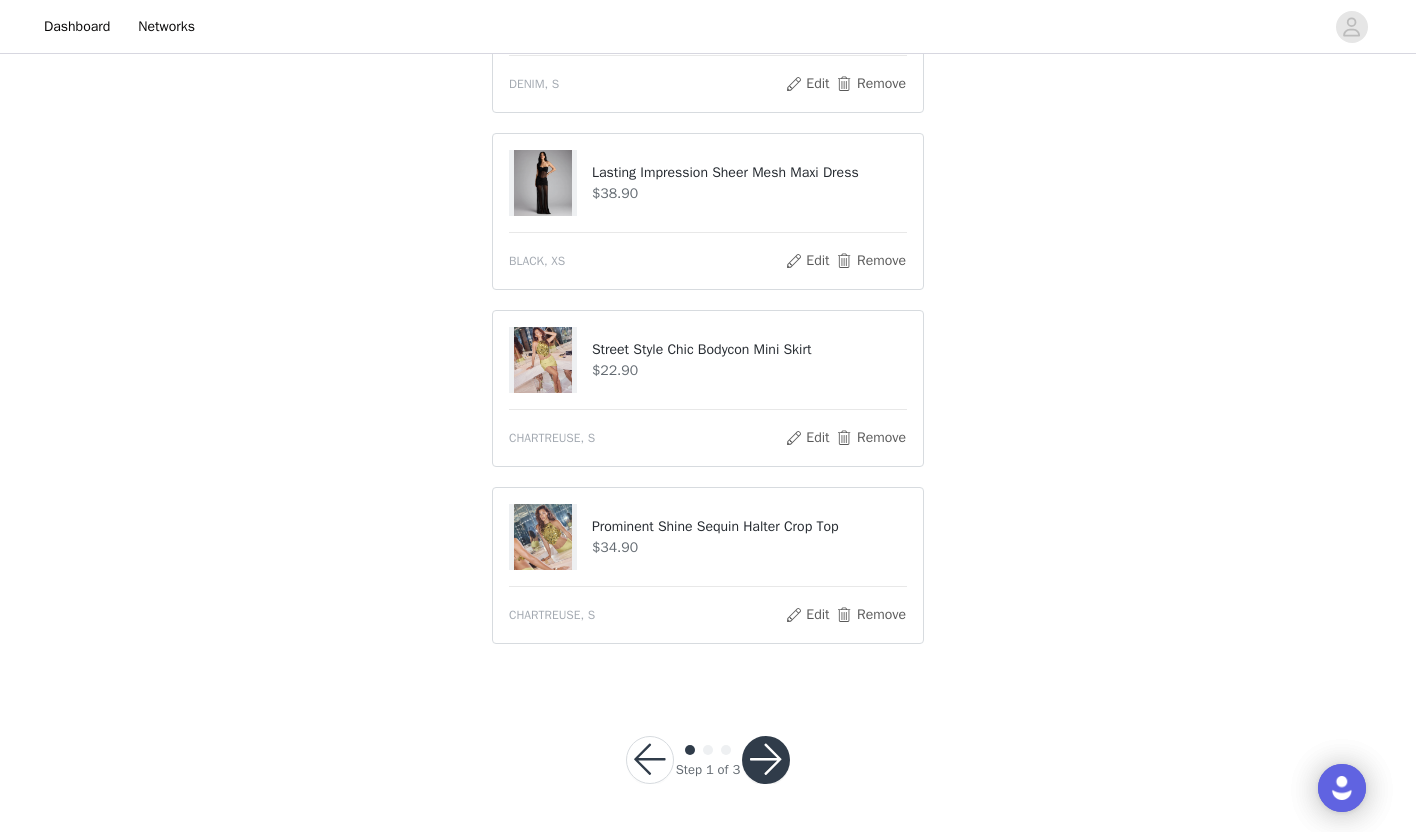 click at bounding box center [766, 760] 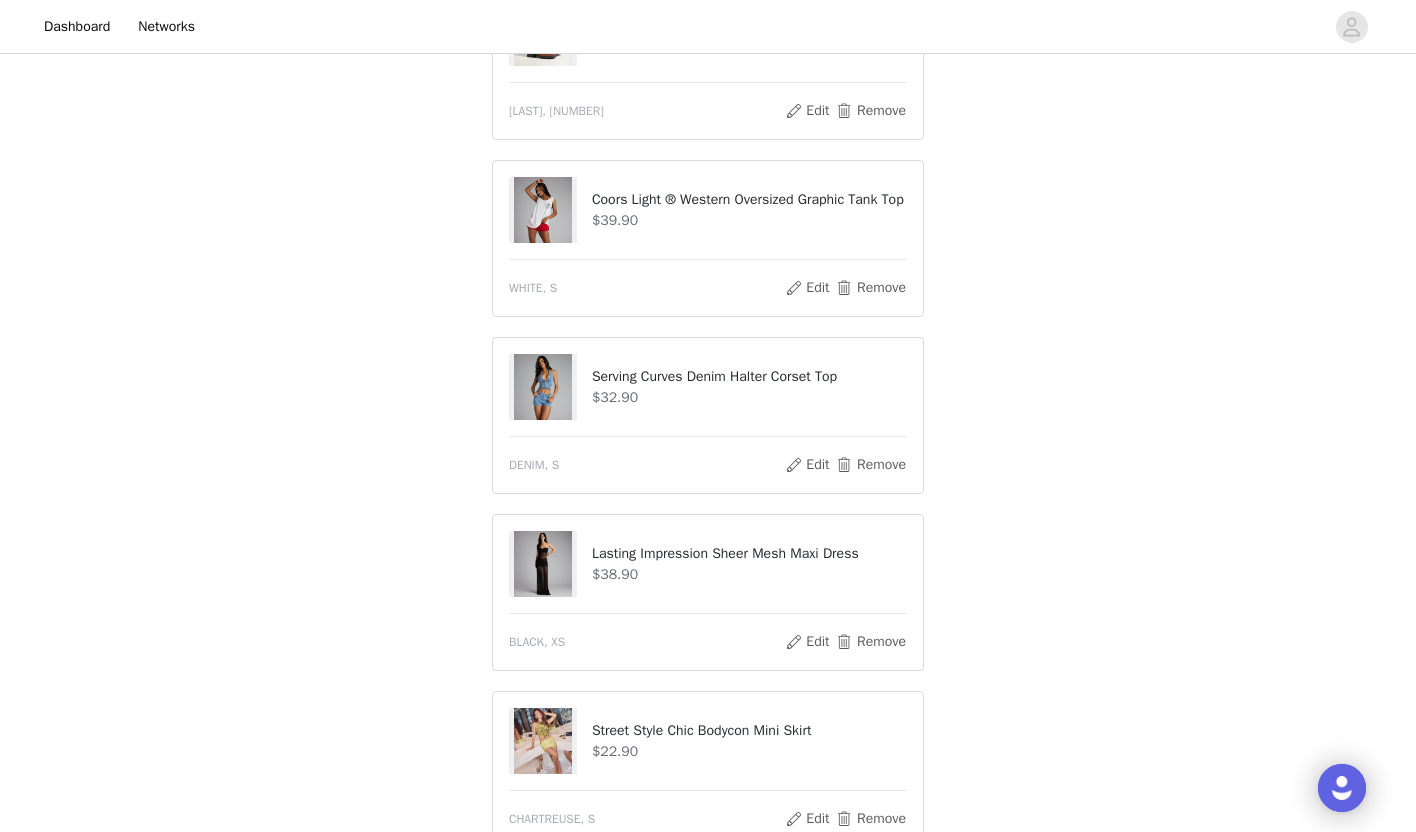 scroll, scrollTop: 1336, scrollLeft: 0, axis: vertical 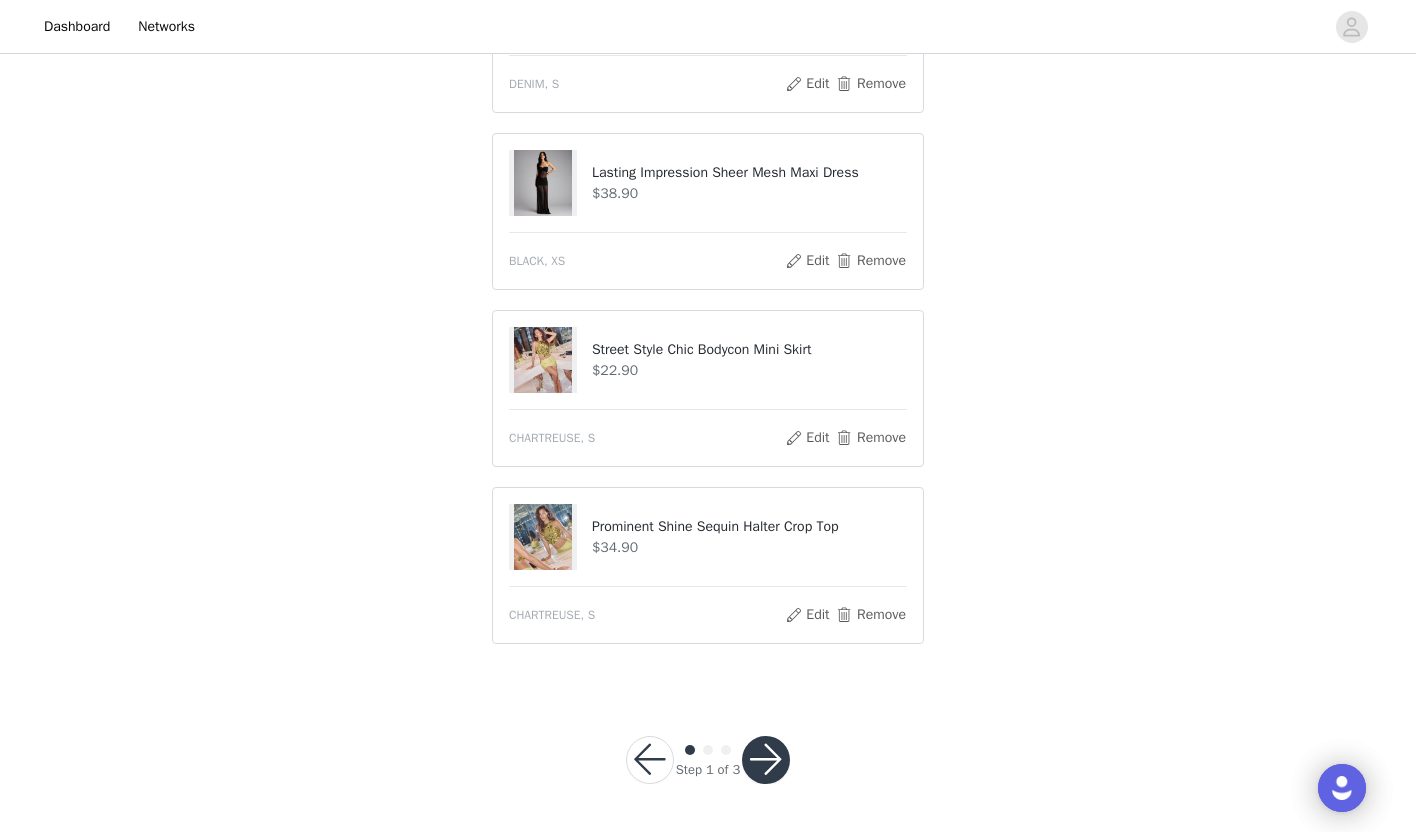 click at bounding box center (766, 760) 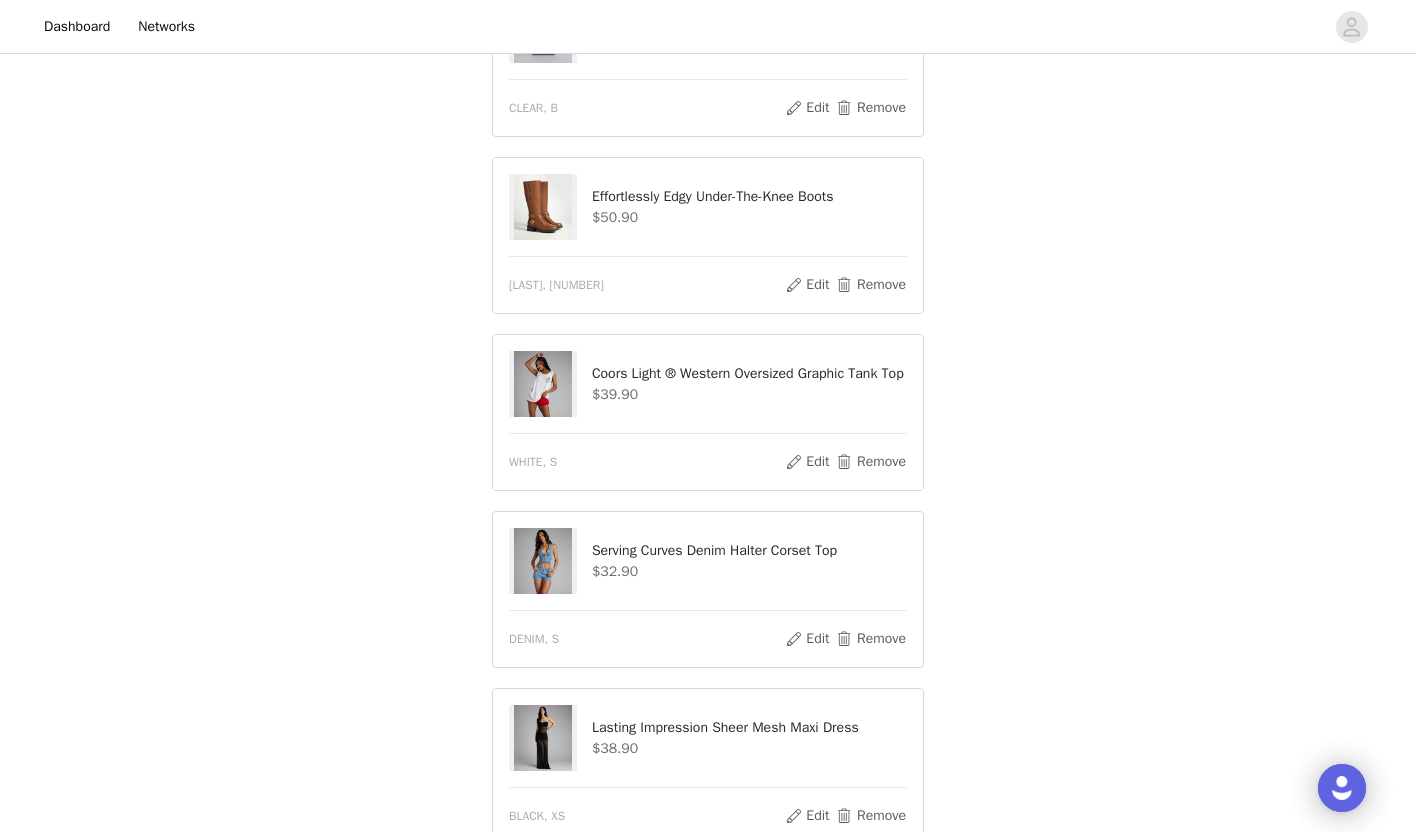 scroll, scrollTop: 784, scrollLeft: 0, axis: vertical 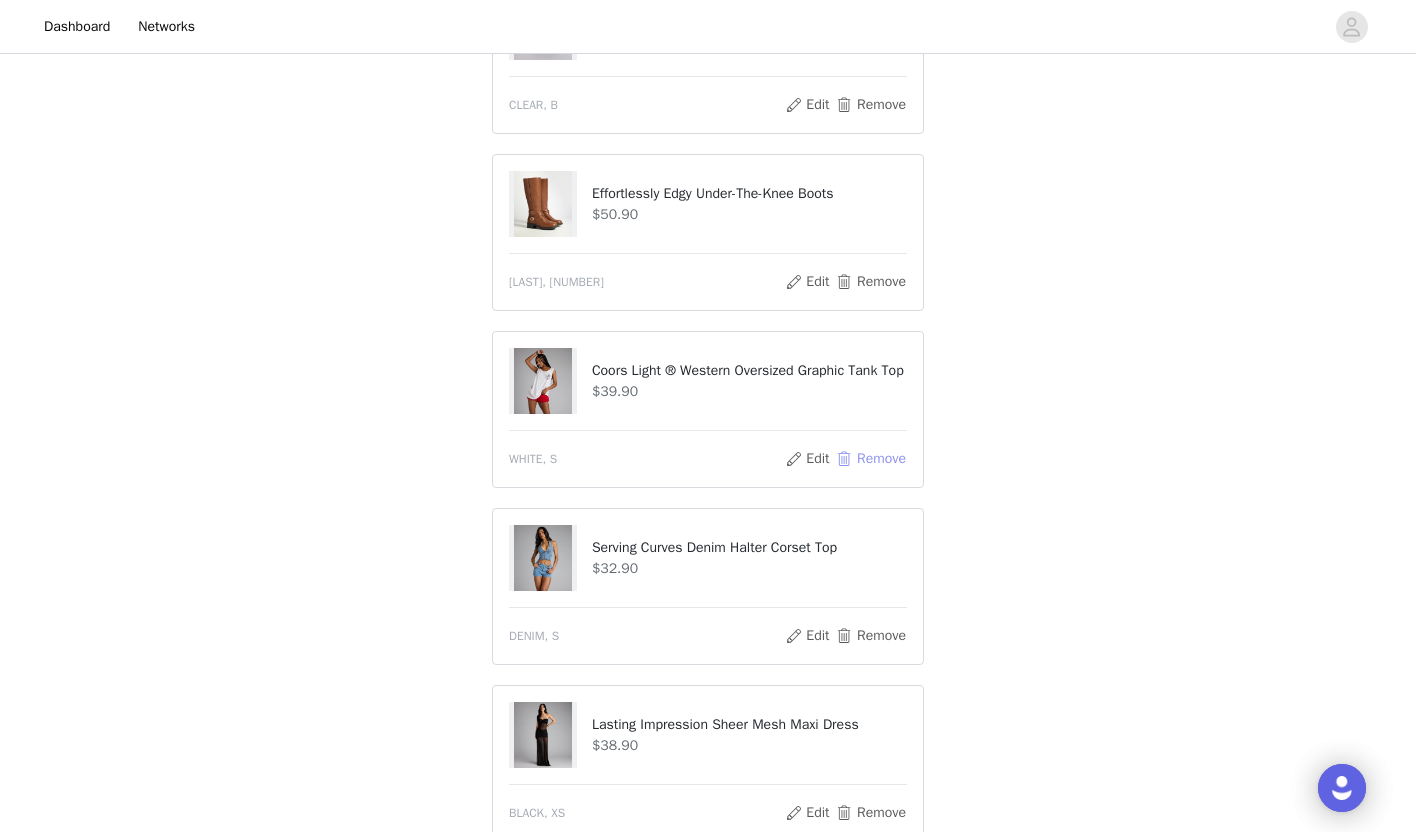 click on "Remove" at bounding box center [871, 459] 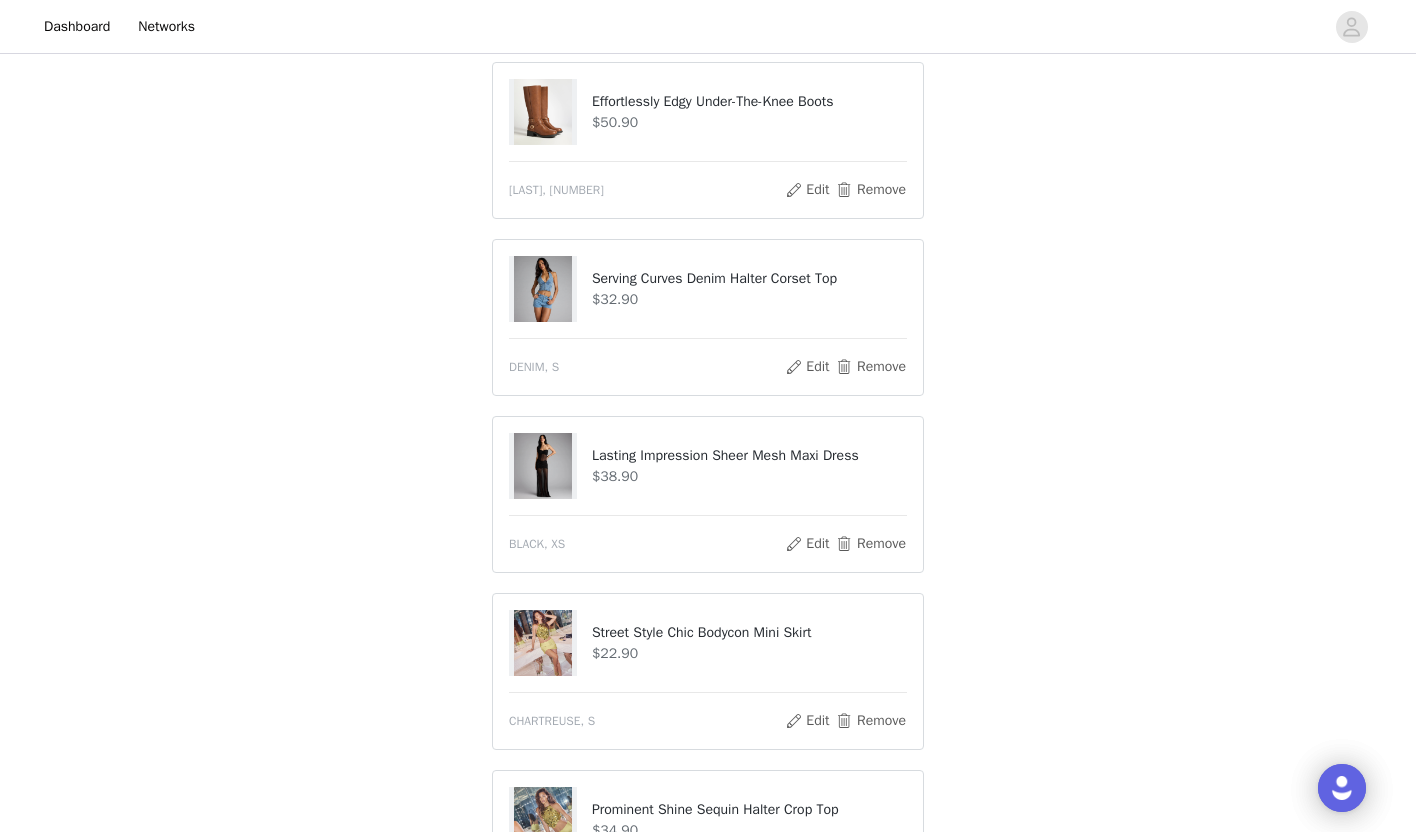 scroll, scrollTop: 1159, scrollLeft: 0, axis: vertical 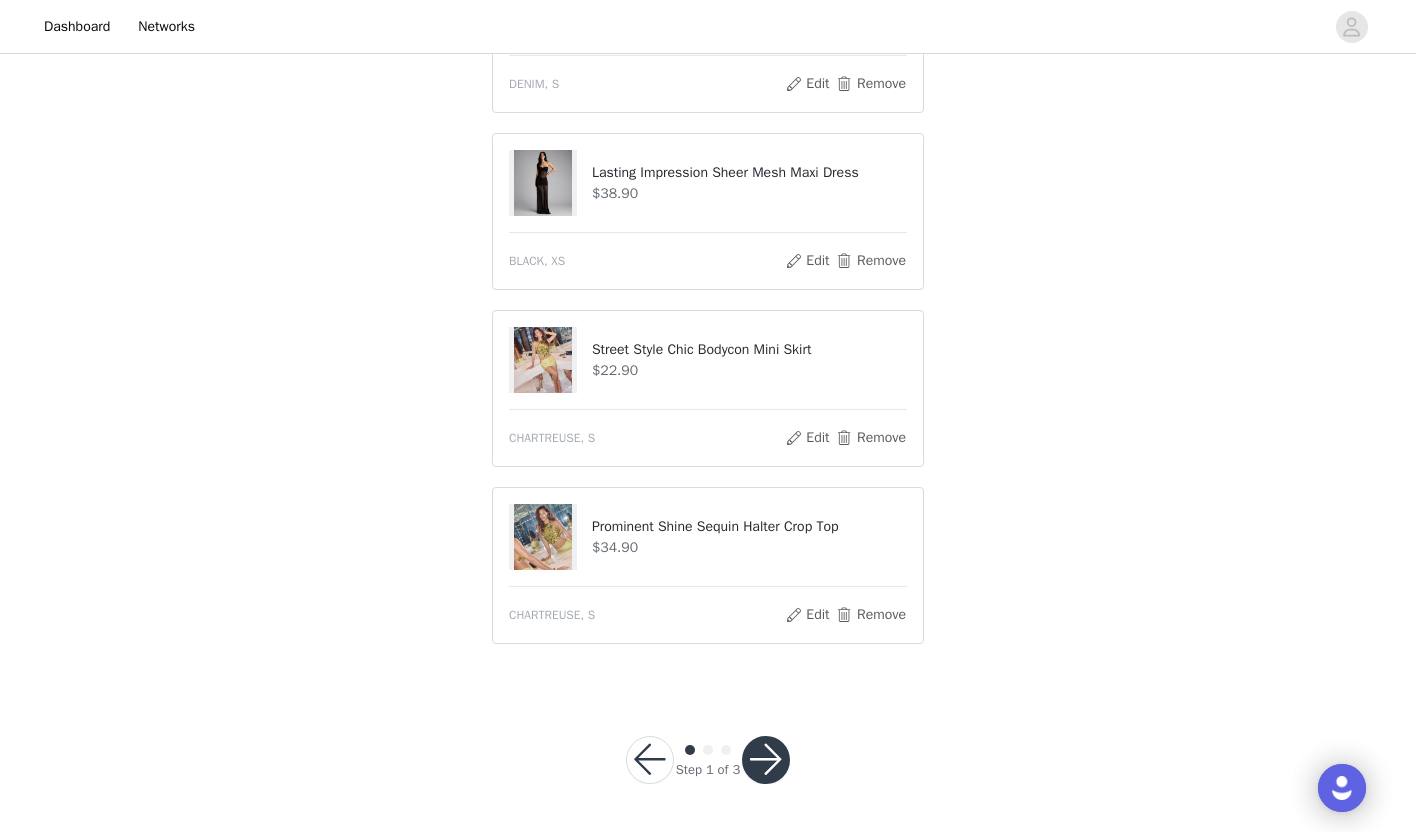 click at bounding box center [766, 760] 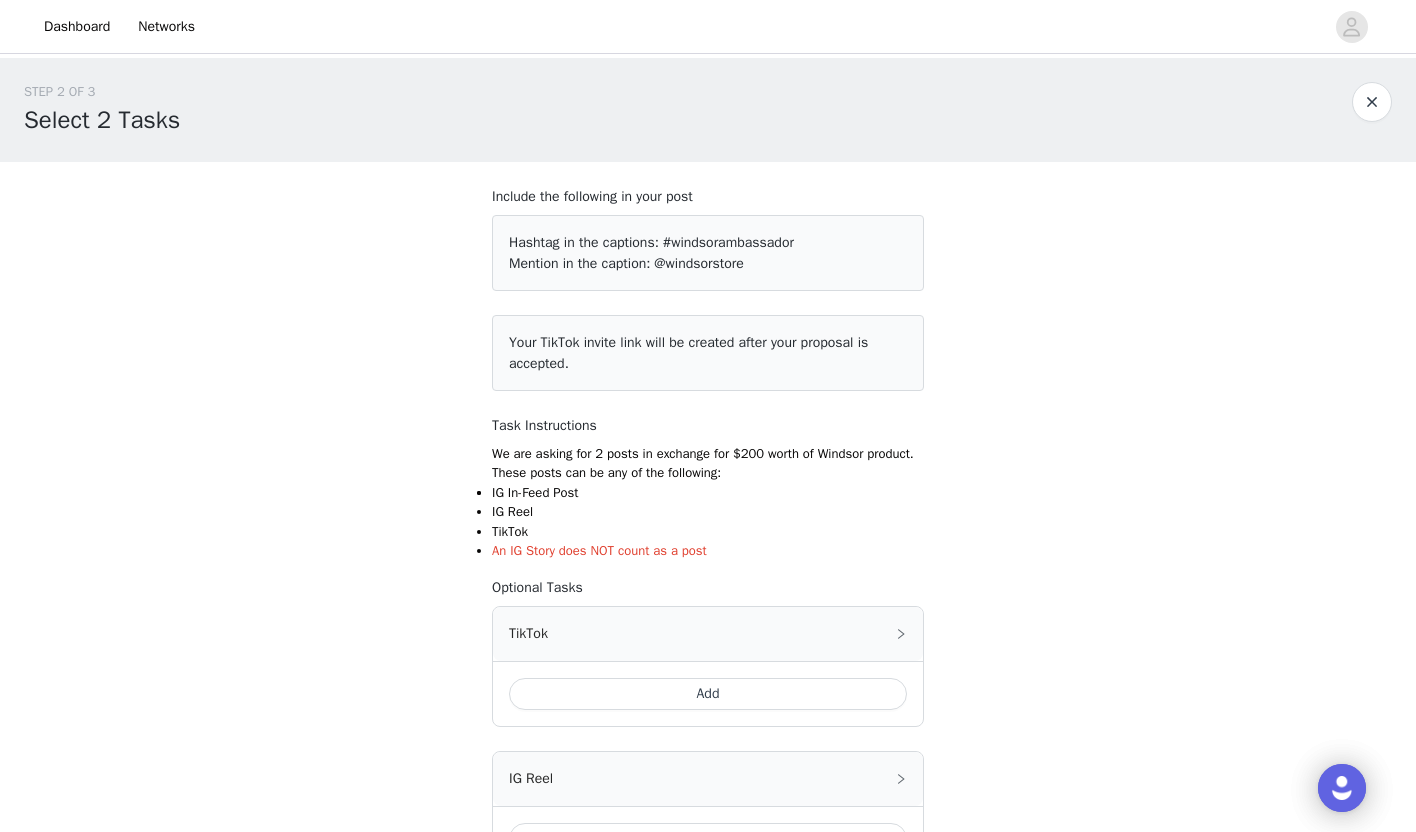 scroll, scrollTop: 241, scrollLeft: 0, axis: vertical 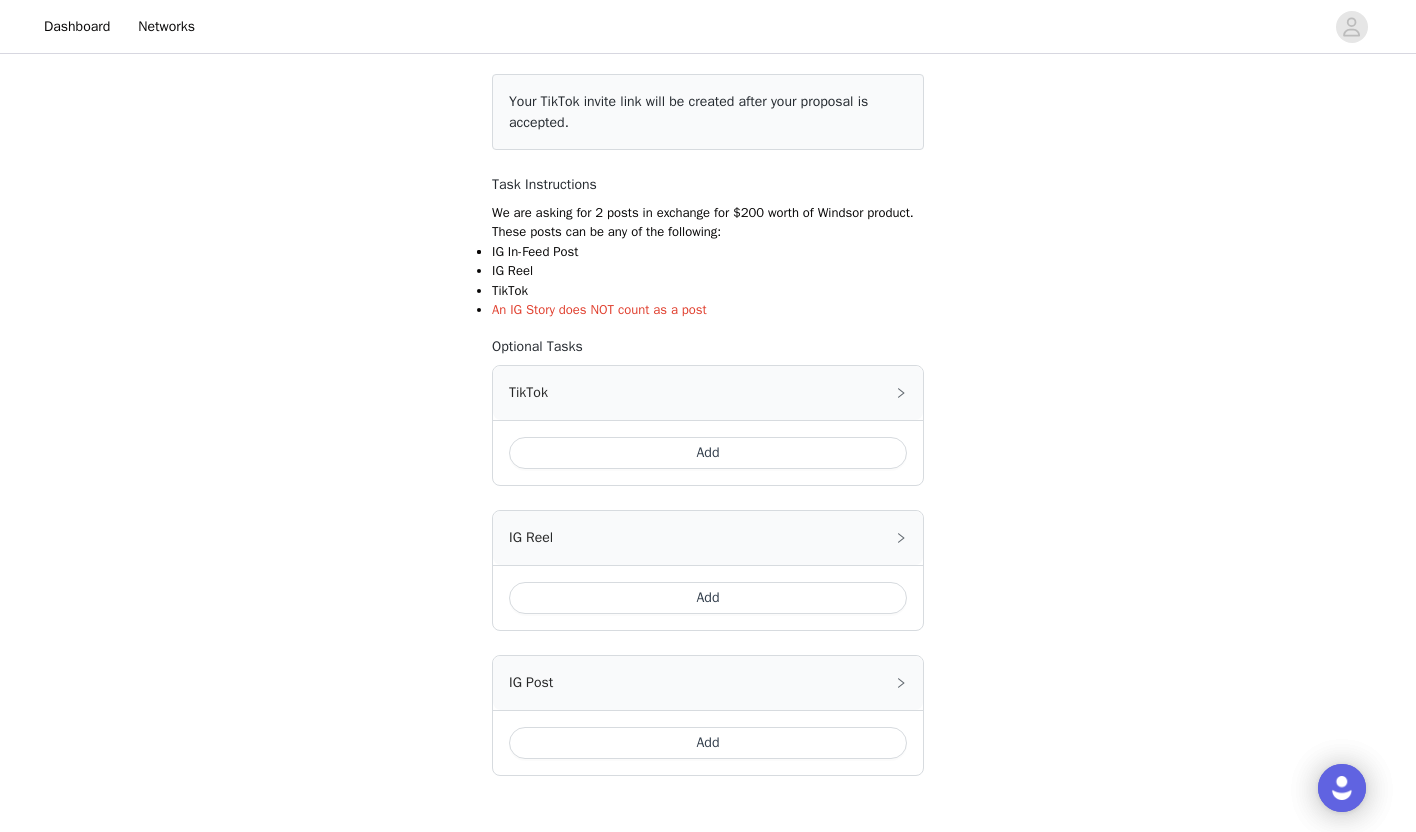 click on "Add" at bounding box center [708, 453] 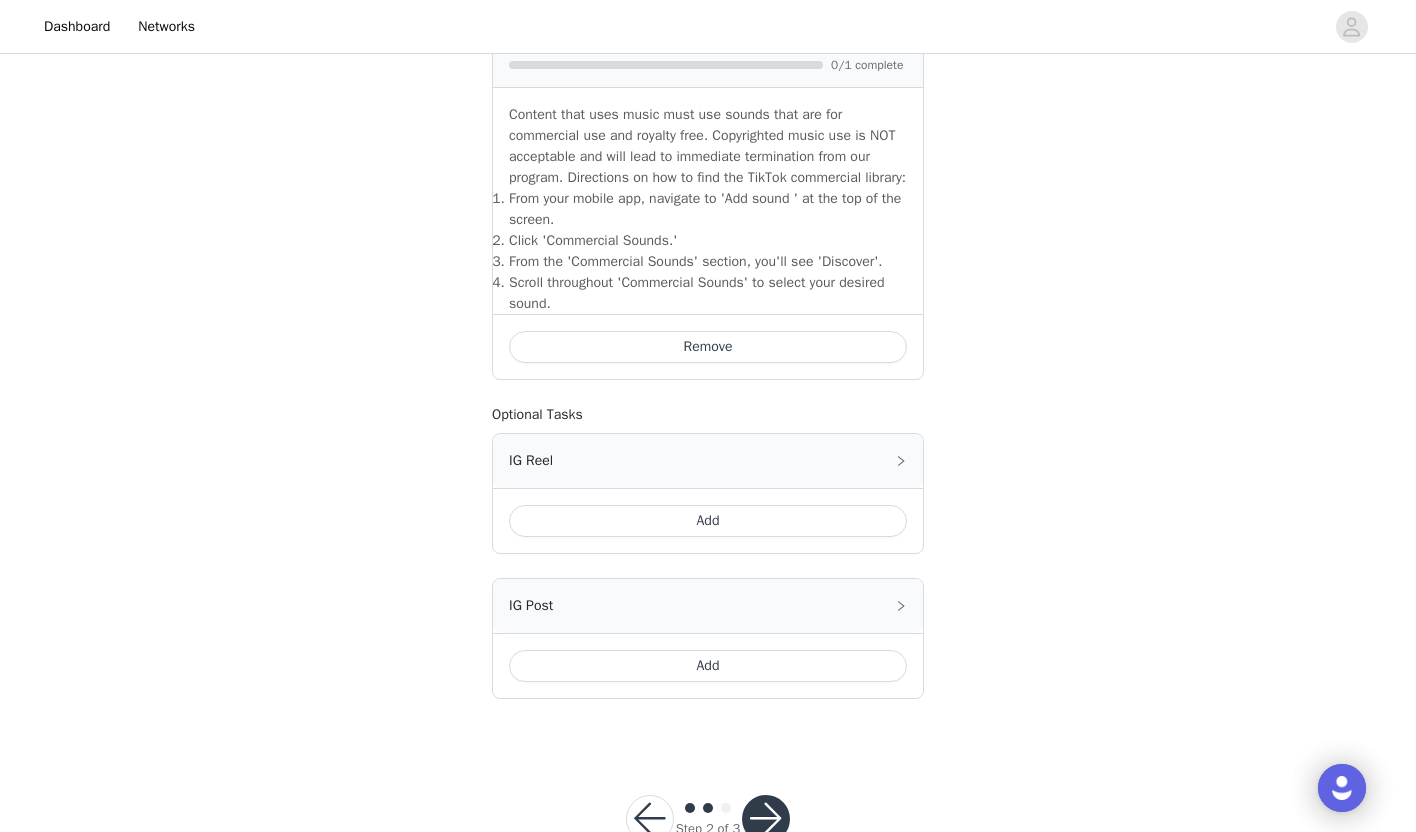 scroll, scrollTop: 703, scrollLeft: 0, axis: vertical 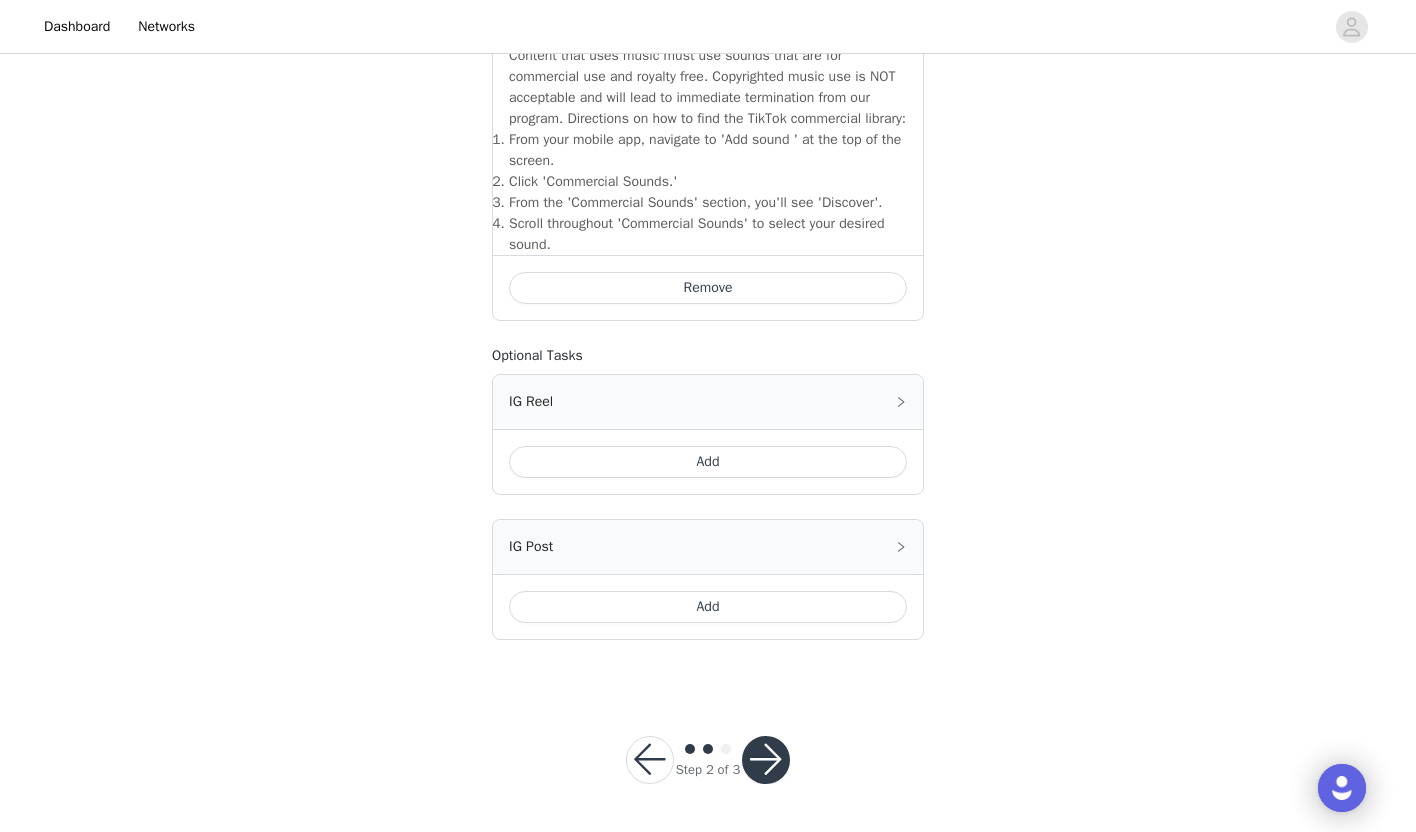 click at bounding box center (766, 760) 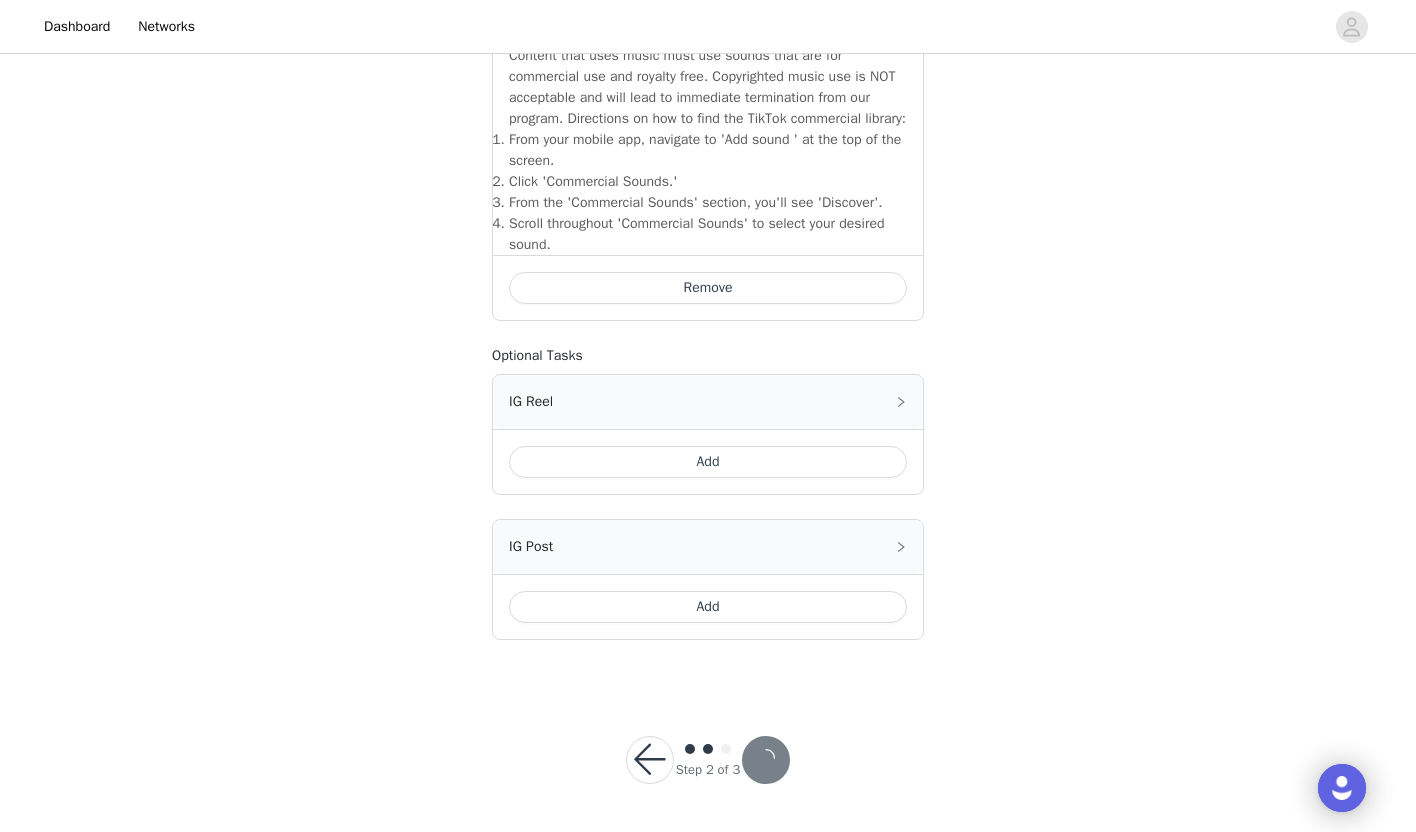 scroll, scrollTop: 0, scrollLeft: 0, axis: both 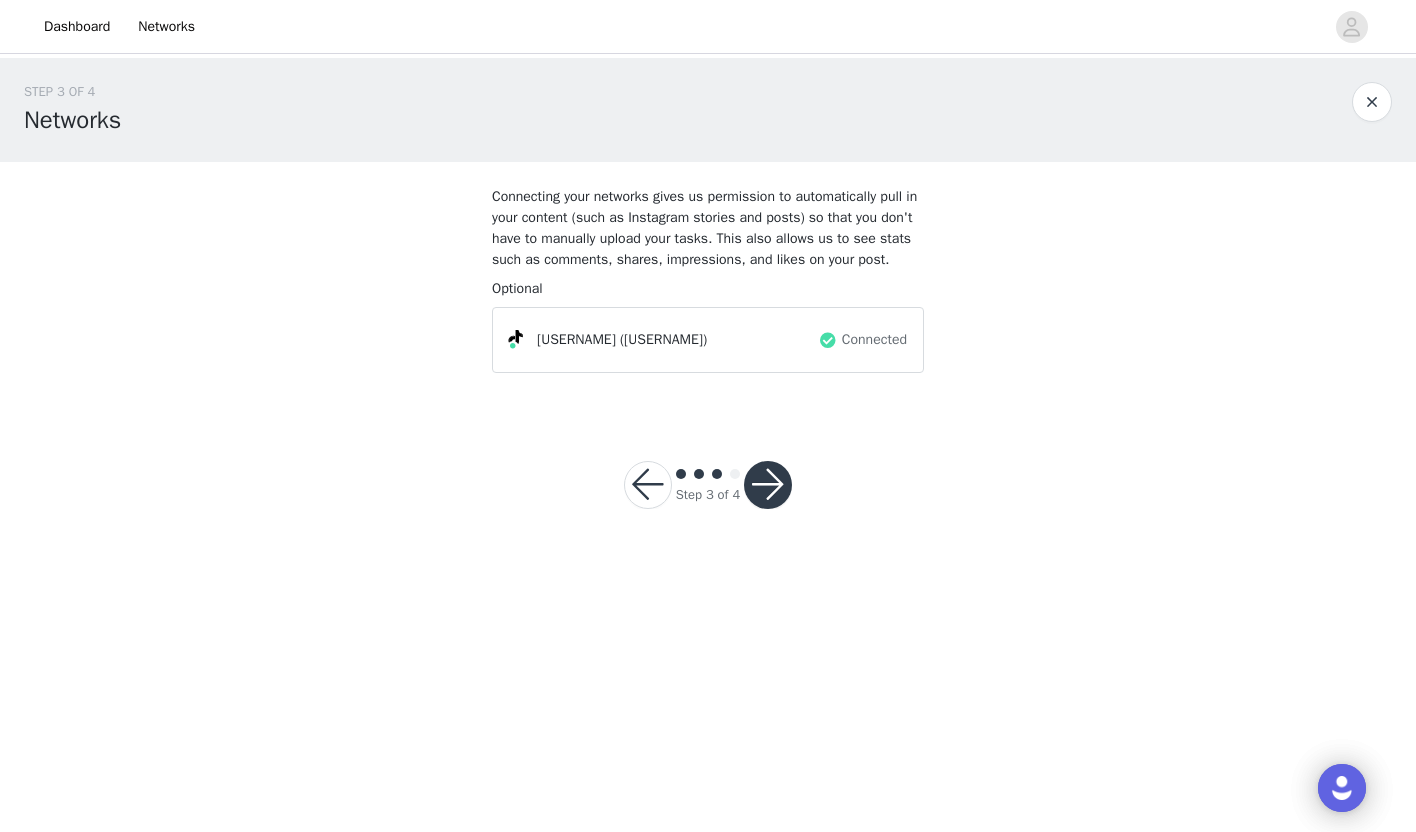 click at bounding box center (768, 485) 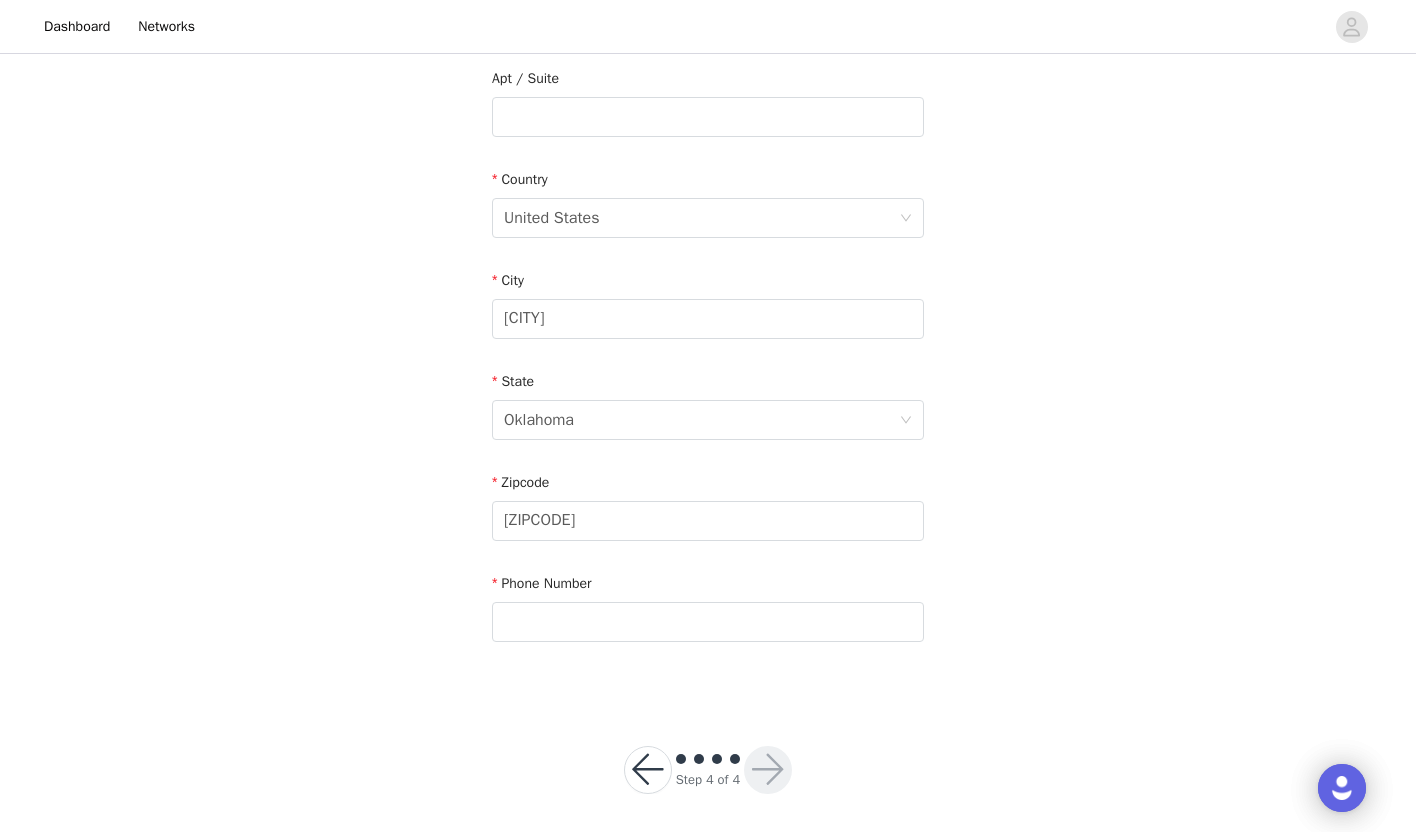 scroll, scrollTop: 526, scrollLeft: 0, axis: vertical 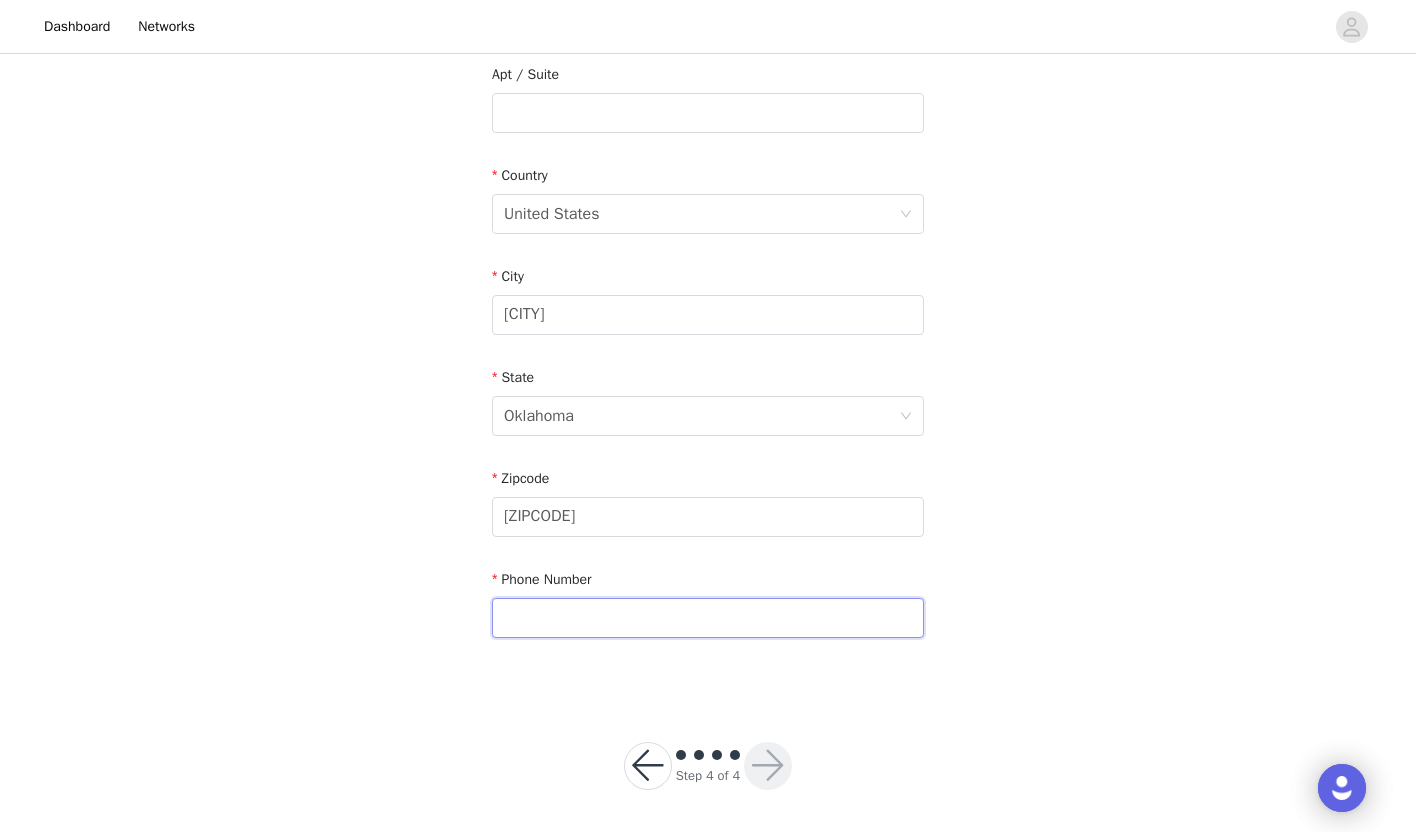 click at bounding box center [708, 618] 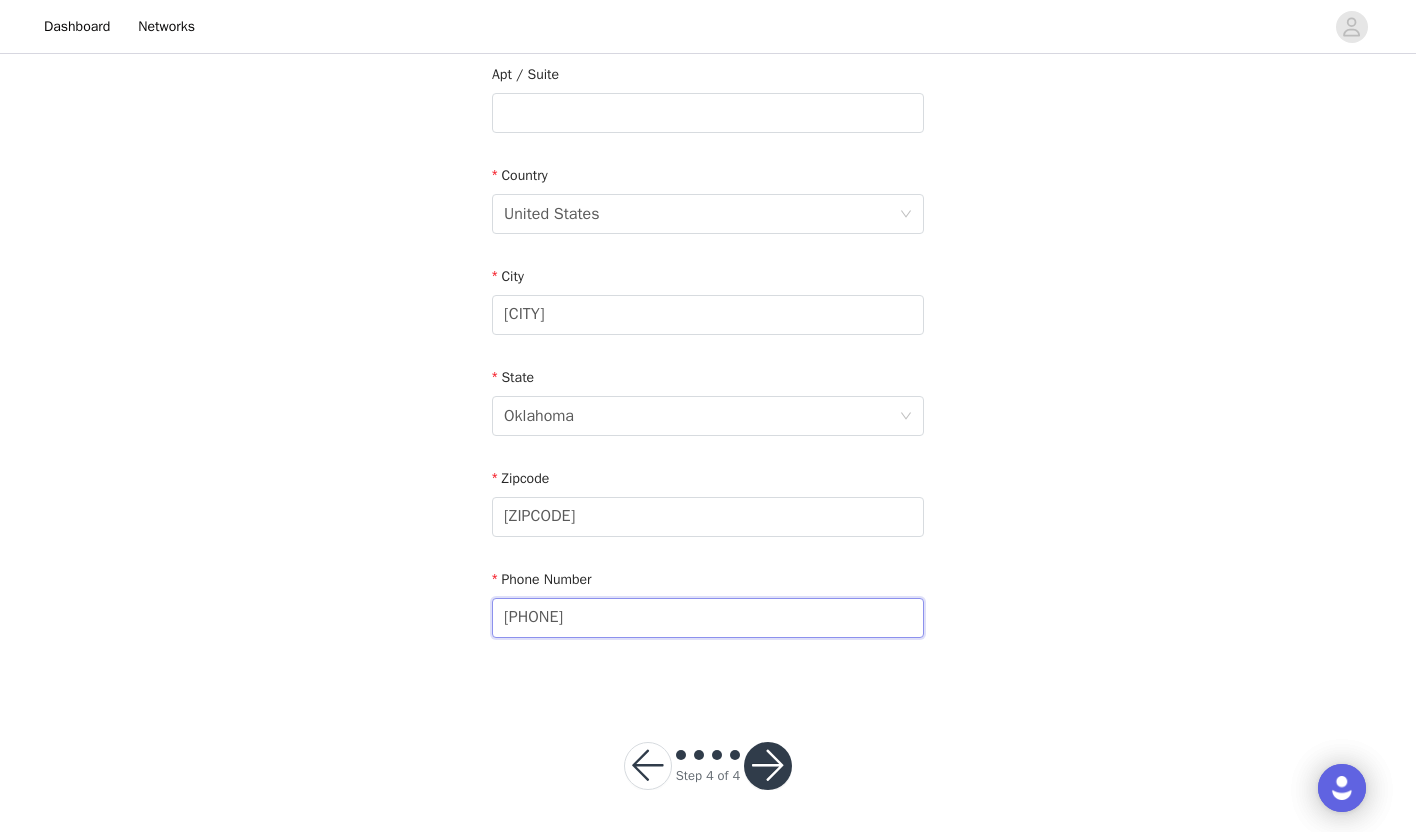 type on "[PHONE]" 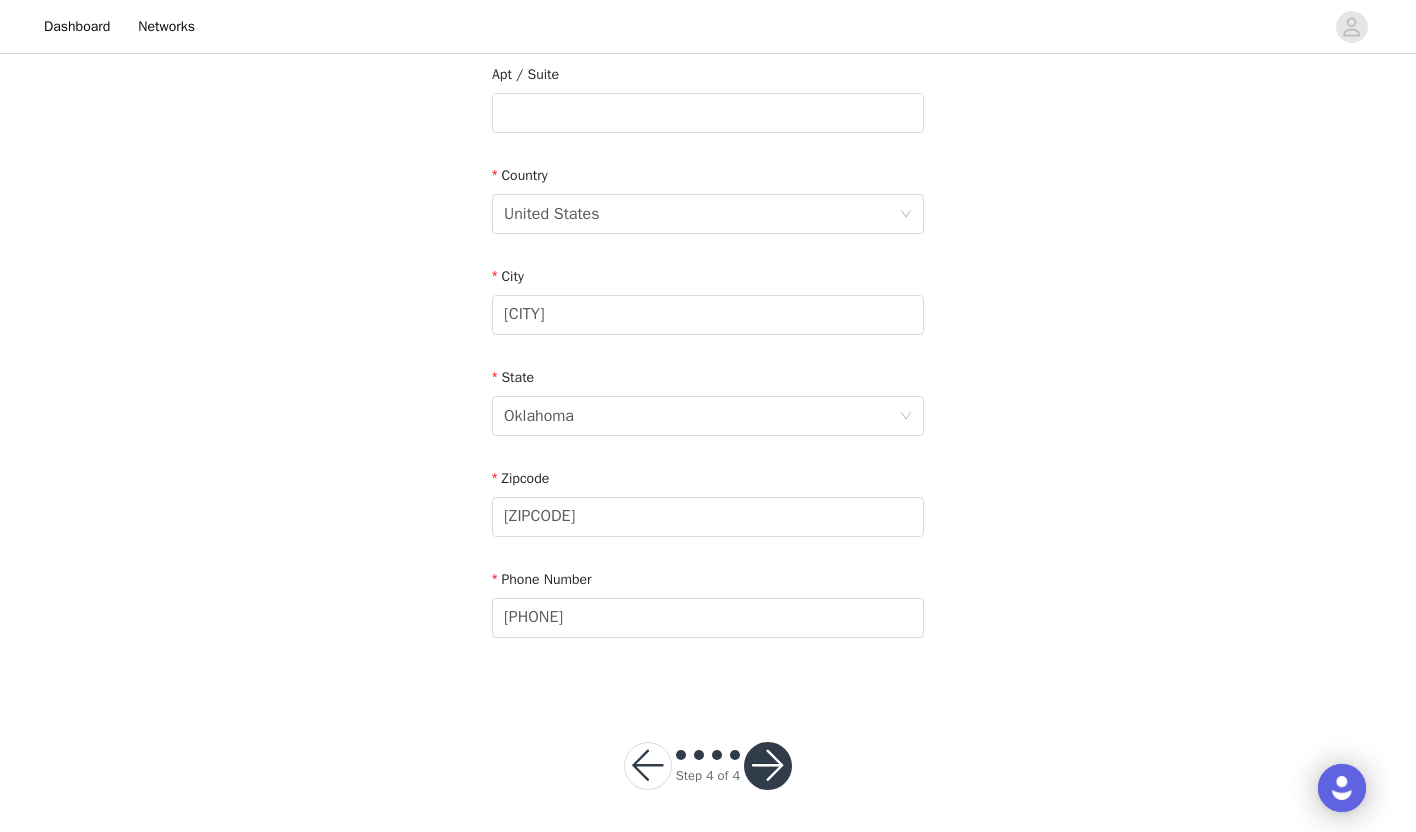 click on "STEP 4 OF 4
Shipping Information
Email [EMAIL]   First Name [FIRST]   Last Name [LAST]   Address [NUMBER] [STREET]   Apt / Suite   Country
United States
City [CITY]   State
[STATE]
Zipcode [ZIPCODE]-[ZIPCODE]   Phone Number [PHONE]
Step 4 of 4" at bounding box center (708, 185) 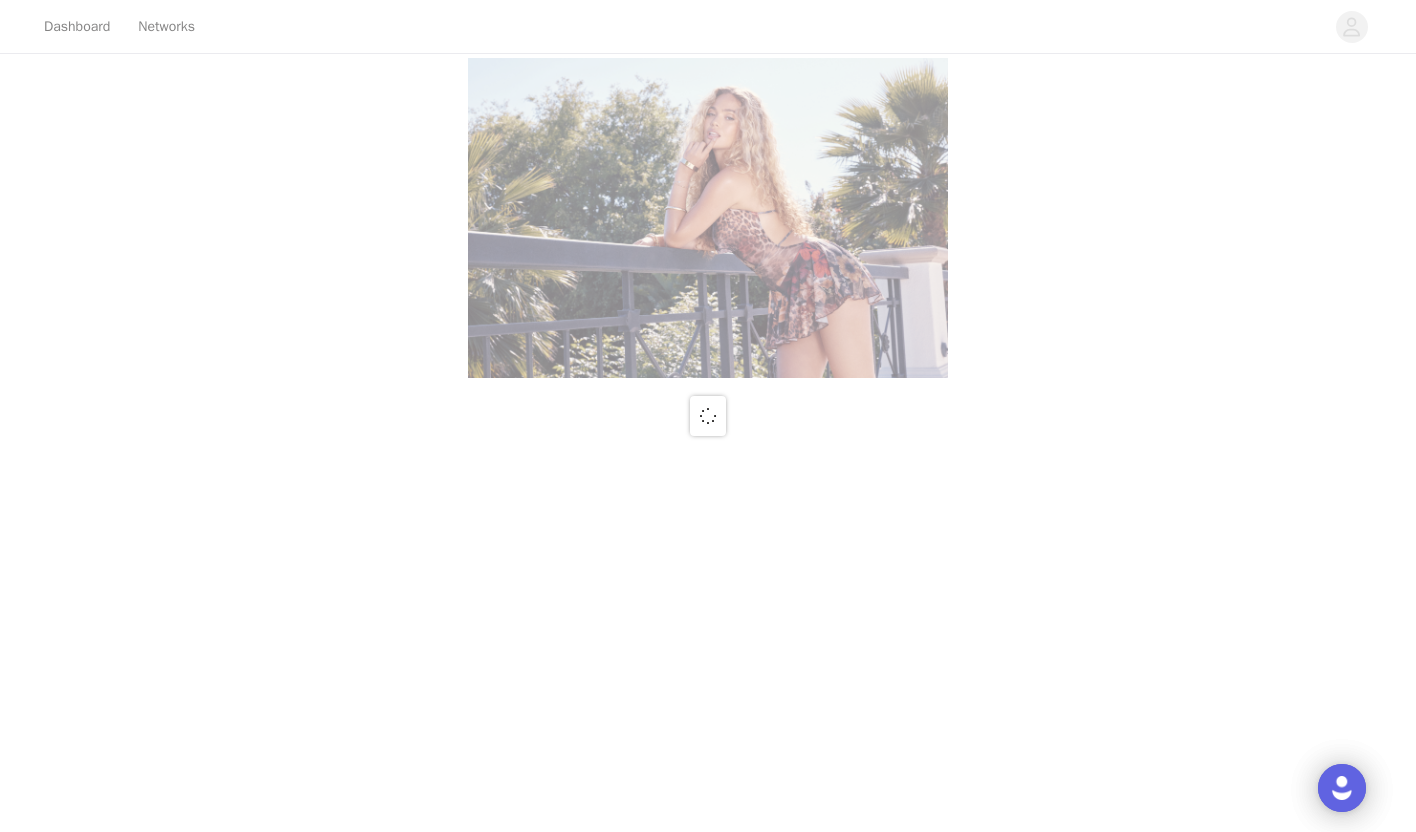 scroll, scrollTop: 0, scrollLeft: 0, axis: both 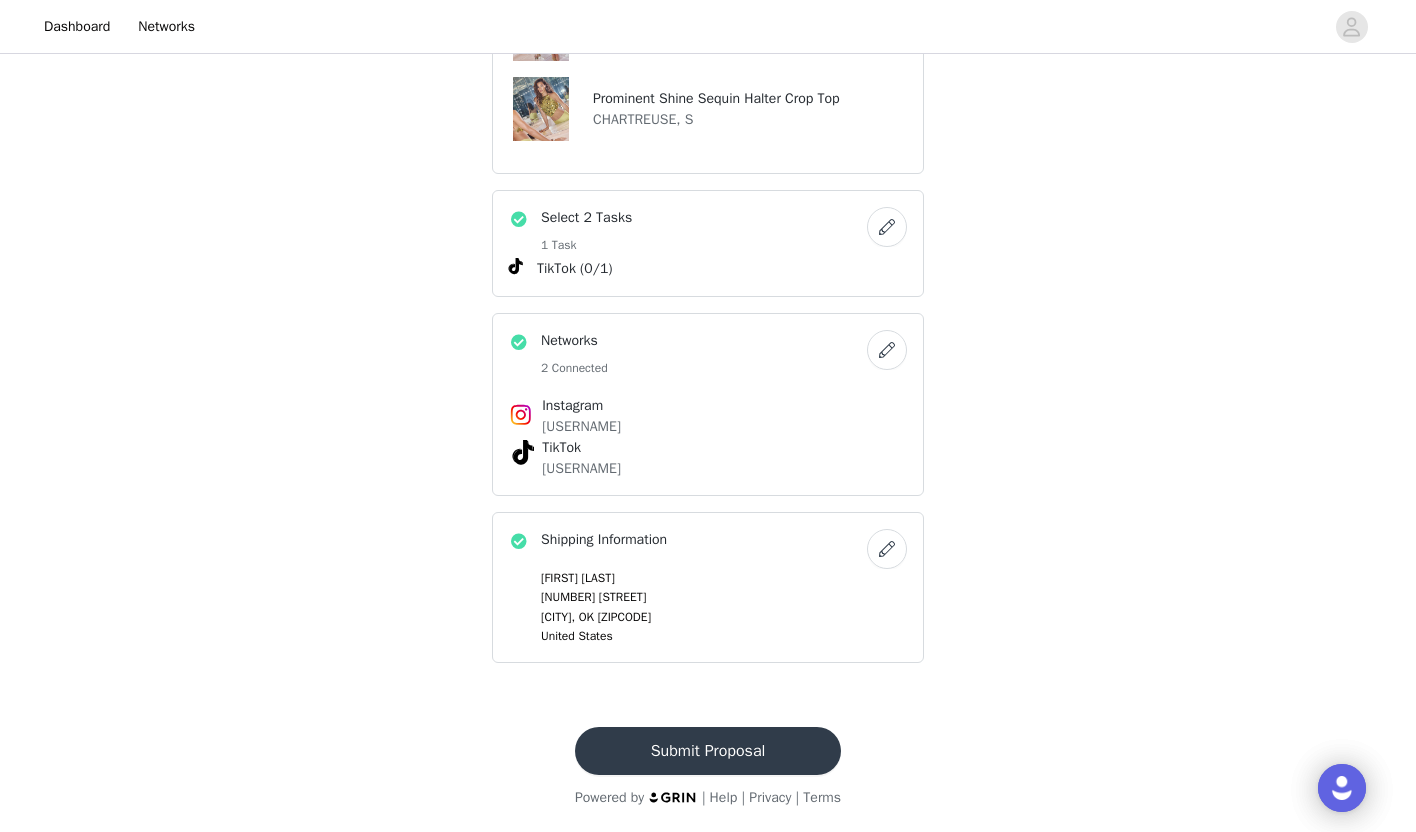 click on "Submit Proposal" at bounding box center (708, 751) 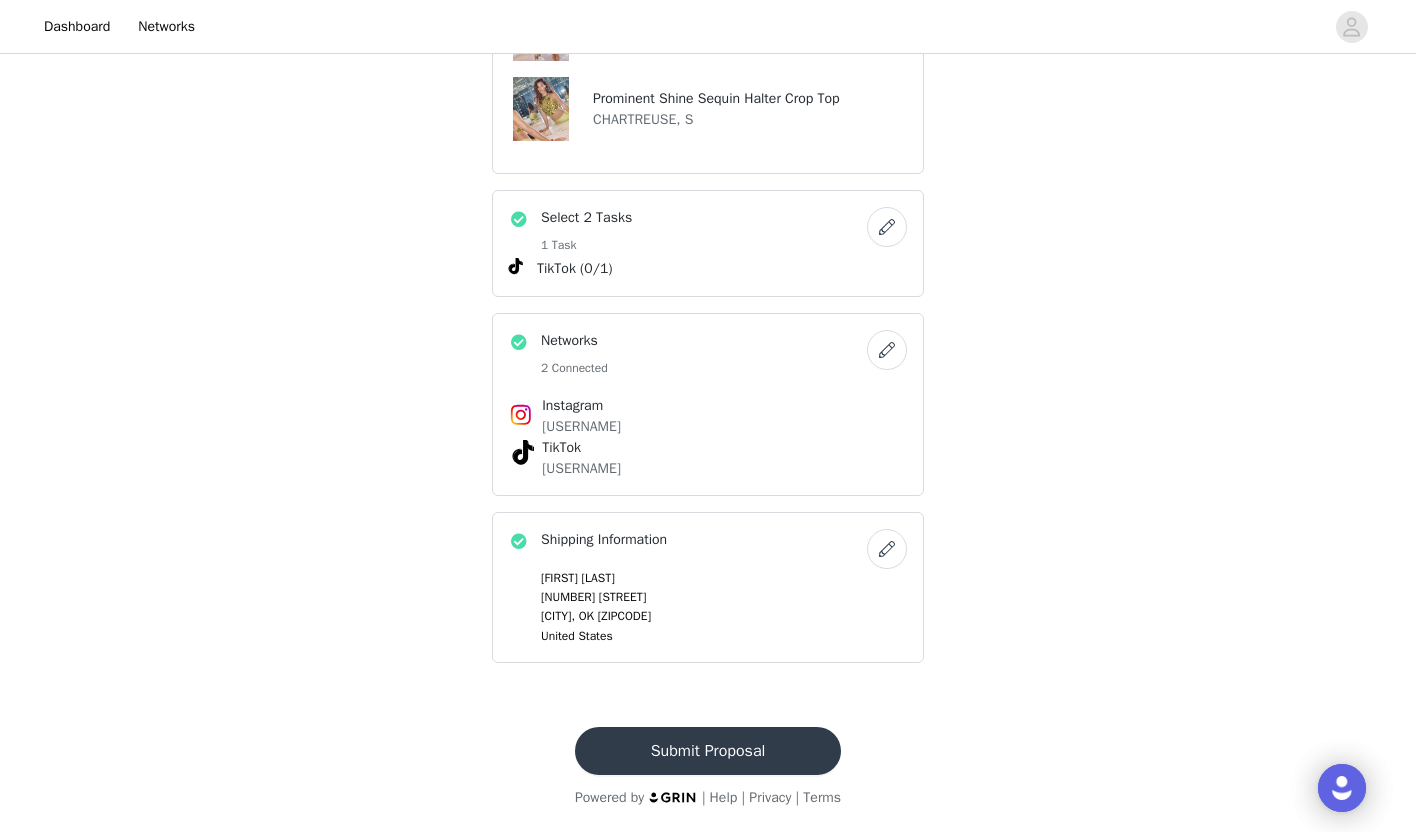scroll, scrollTop: 0, scrollLeft: 0, axis: both 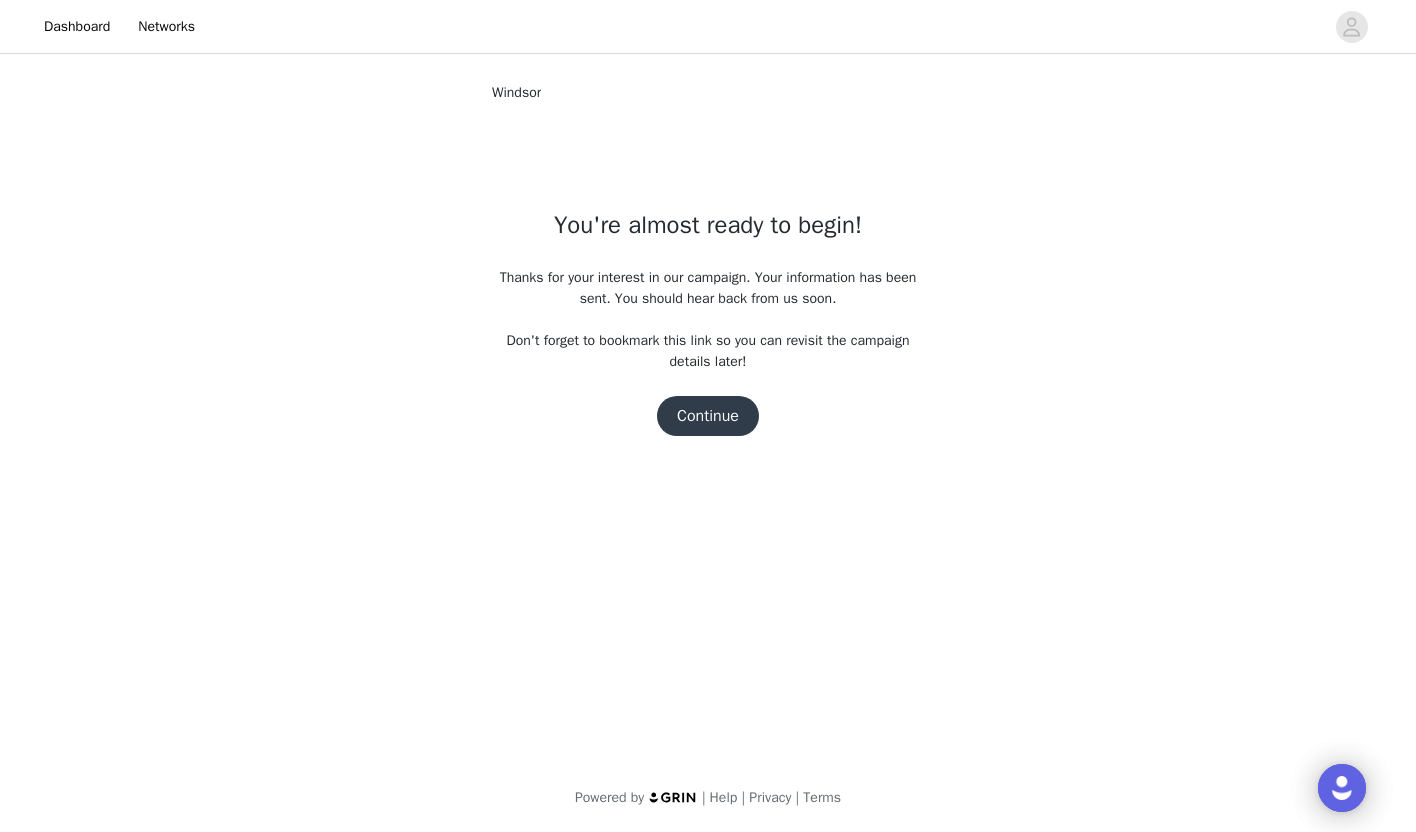 click on "Continue" at bounding box center (708, 416) 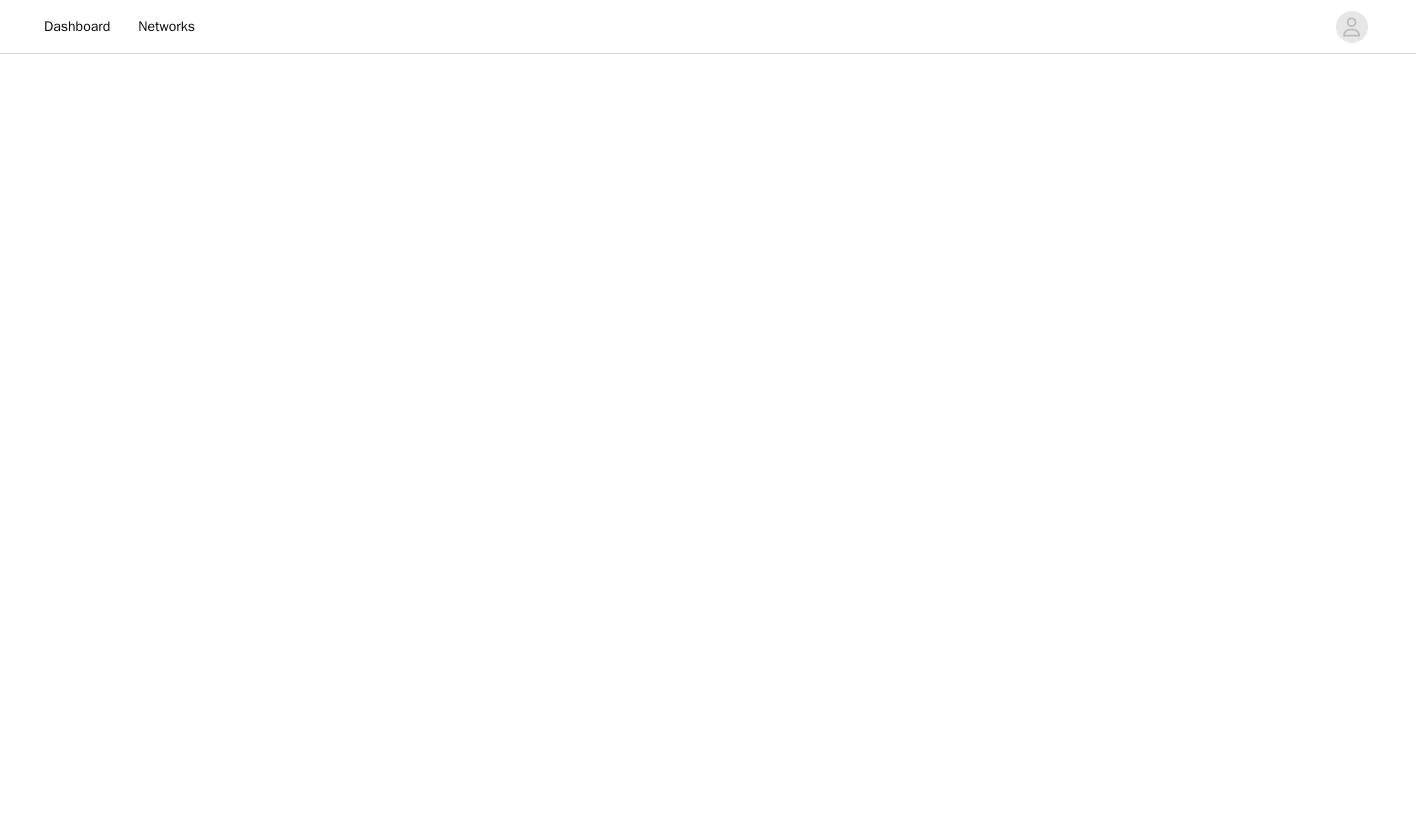 scroll, scrollTop: 0, scrollLeft: 0, axis: both 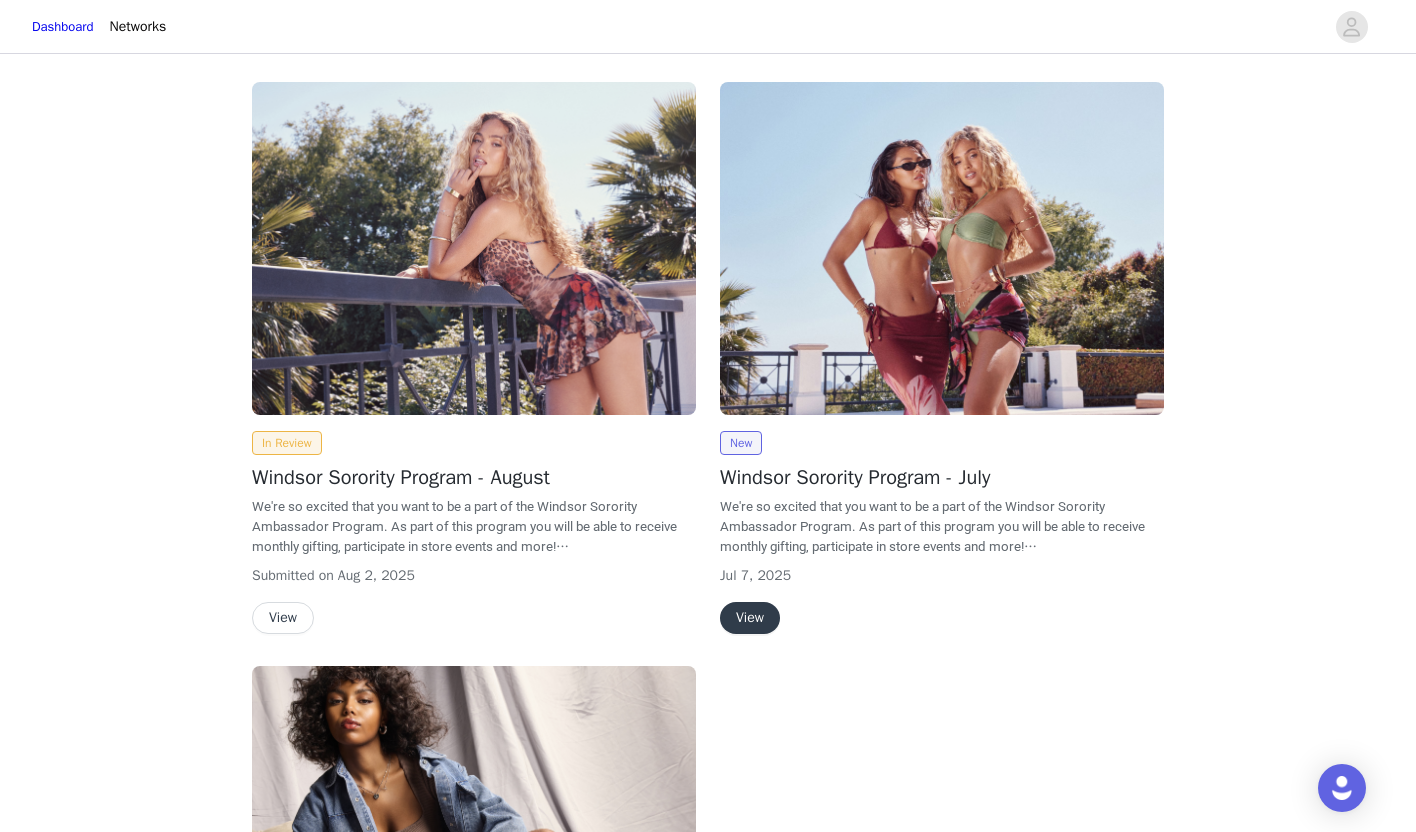 click on "View" at bounding box center (750, 618) 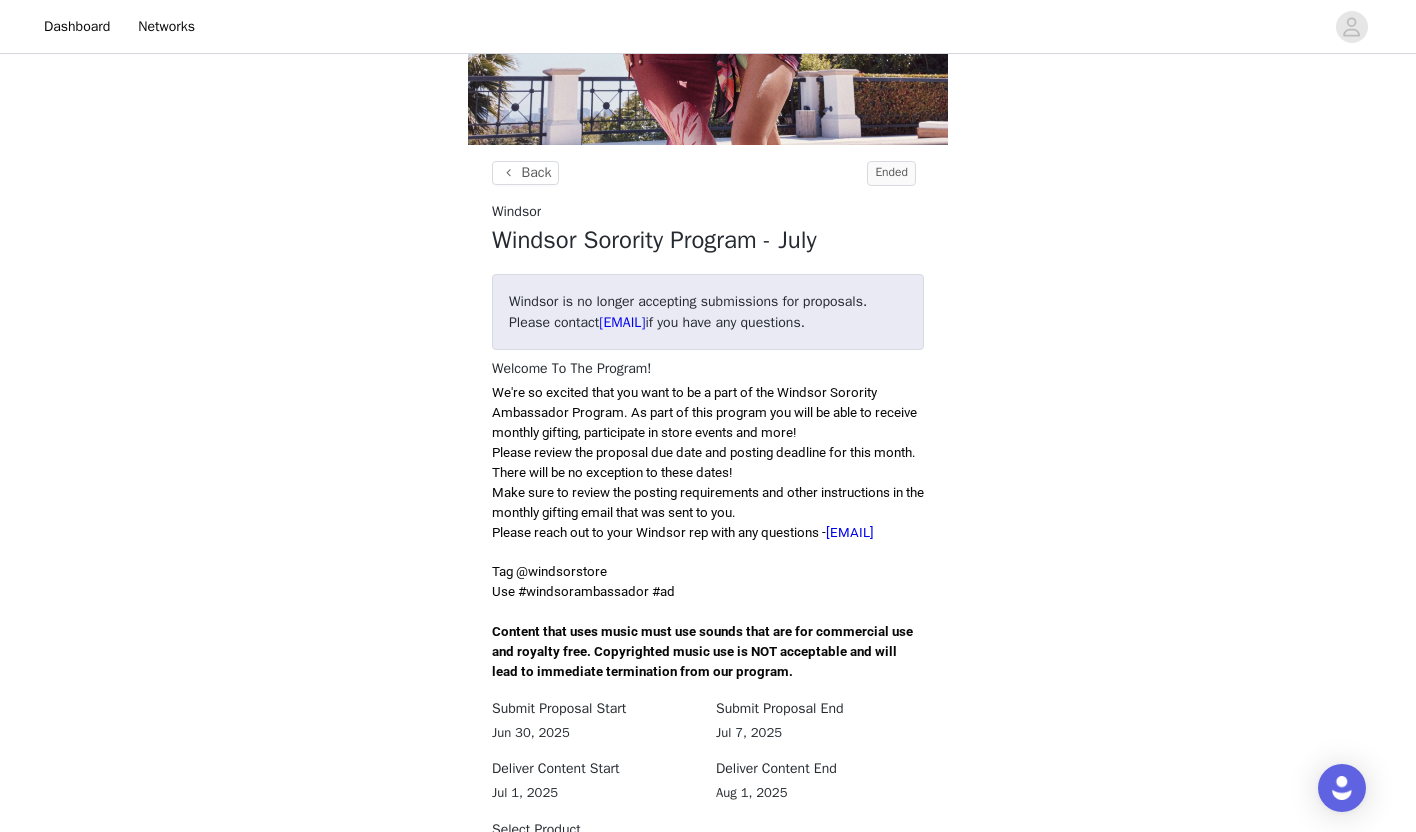 scroll, scrollTop: 347, scrollLeft: 0, axis: vertical 